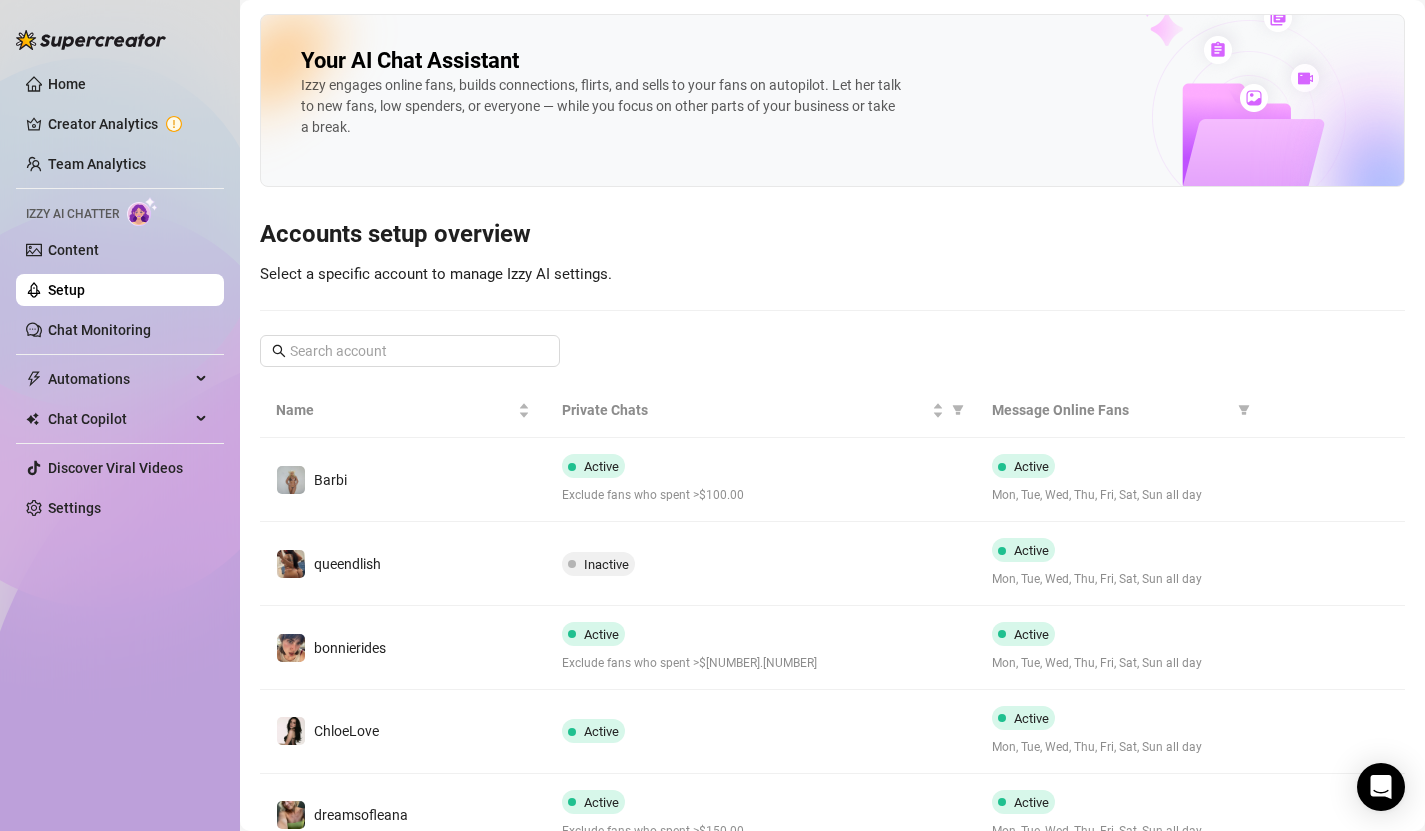 scroll, scrollTop: 0, scrollLeft: 0, axis: both 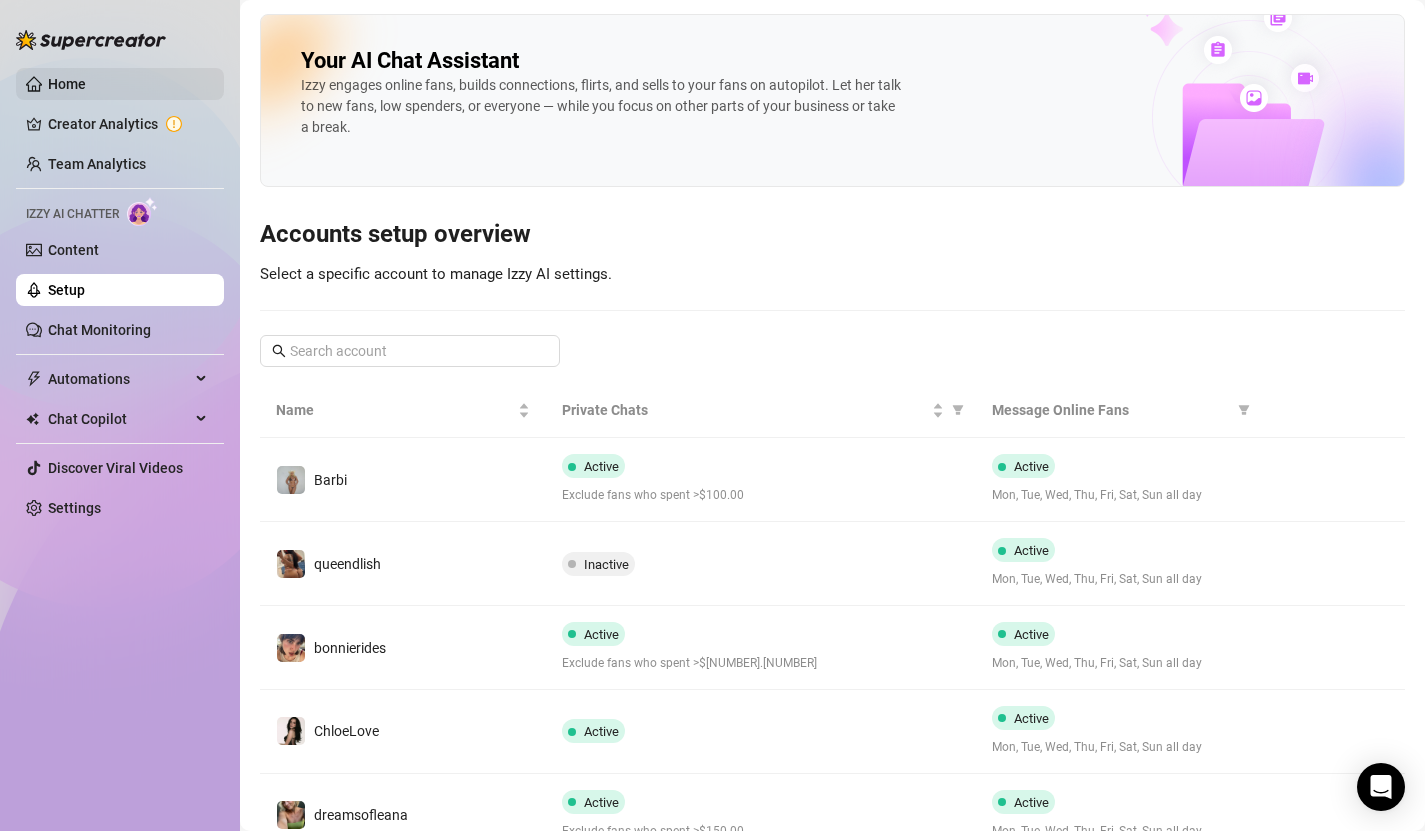 click on "Home" at bounding box center [67, 84] 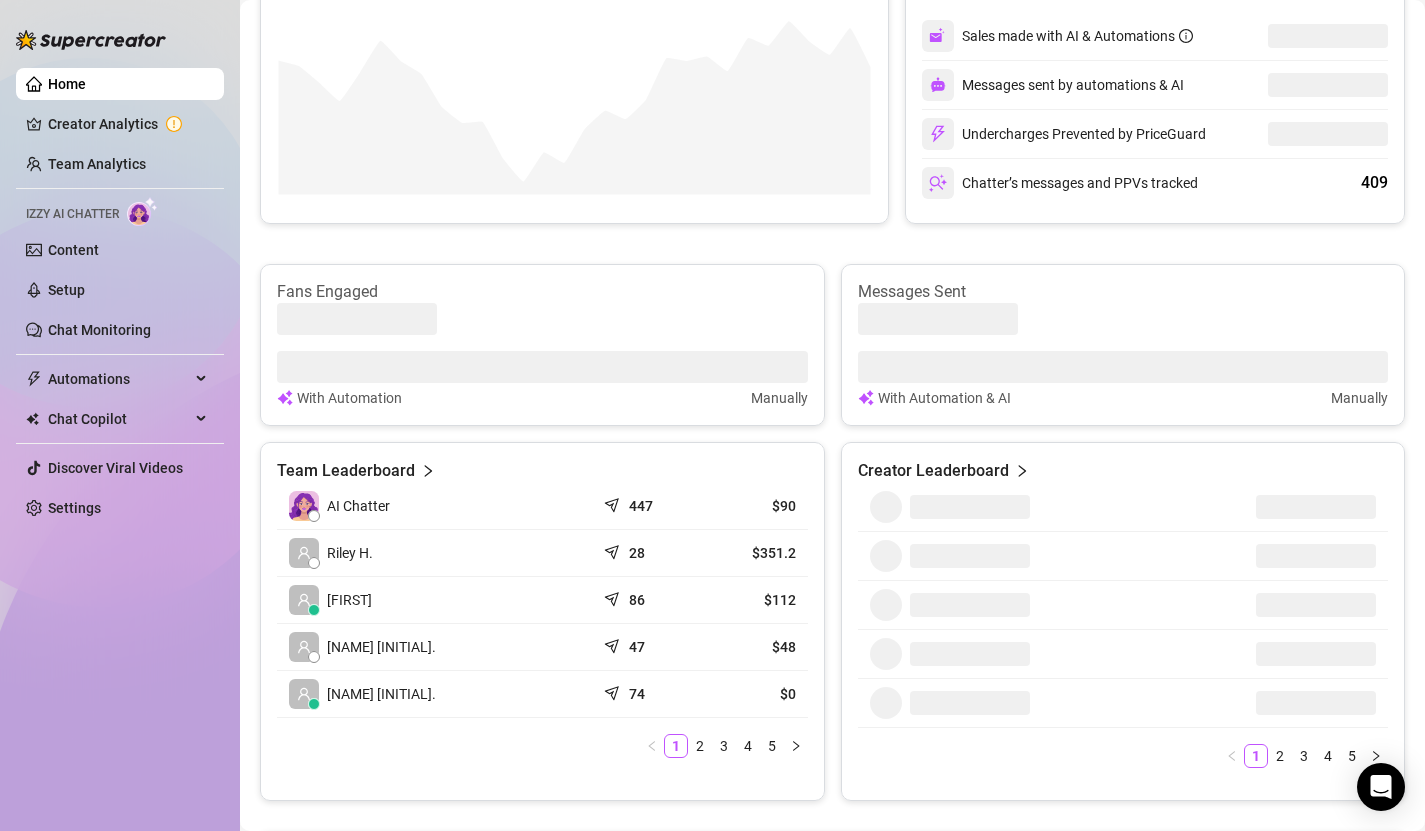 scroll, scrollTop: 582, scrollLeft: 0, axis: vertical 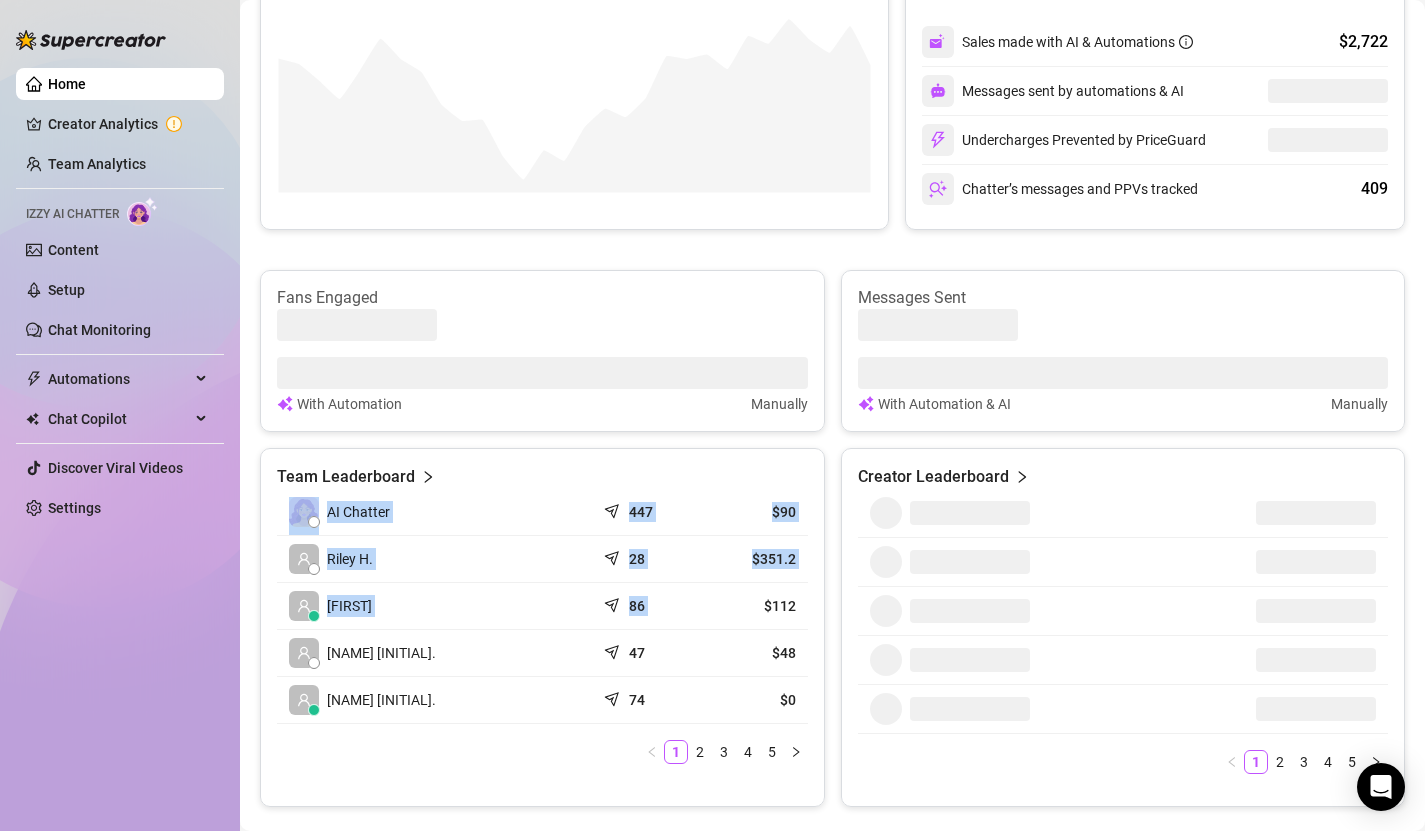 drag, startPoint x: 757, startPoint y: 604, endPoint x: 828, endPoint y: 604, distance: 71 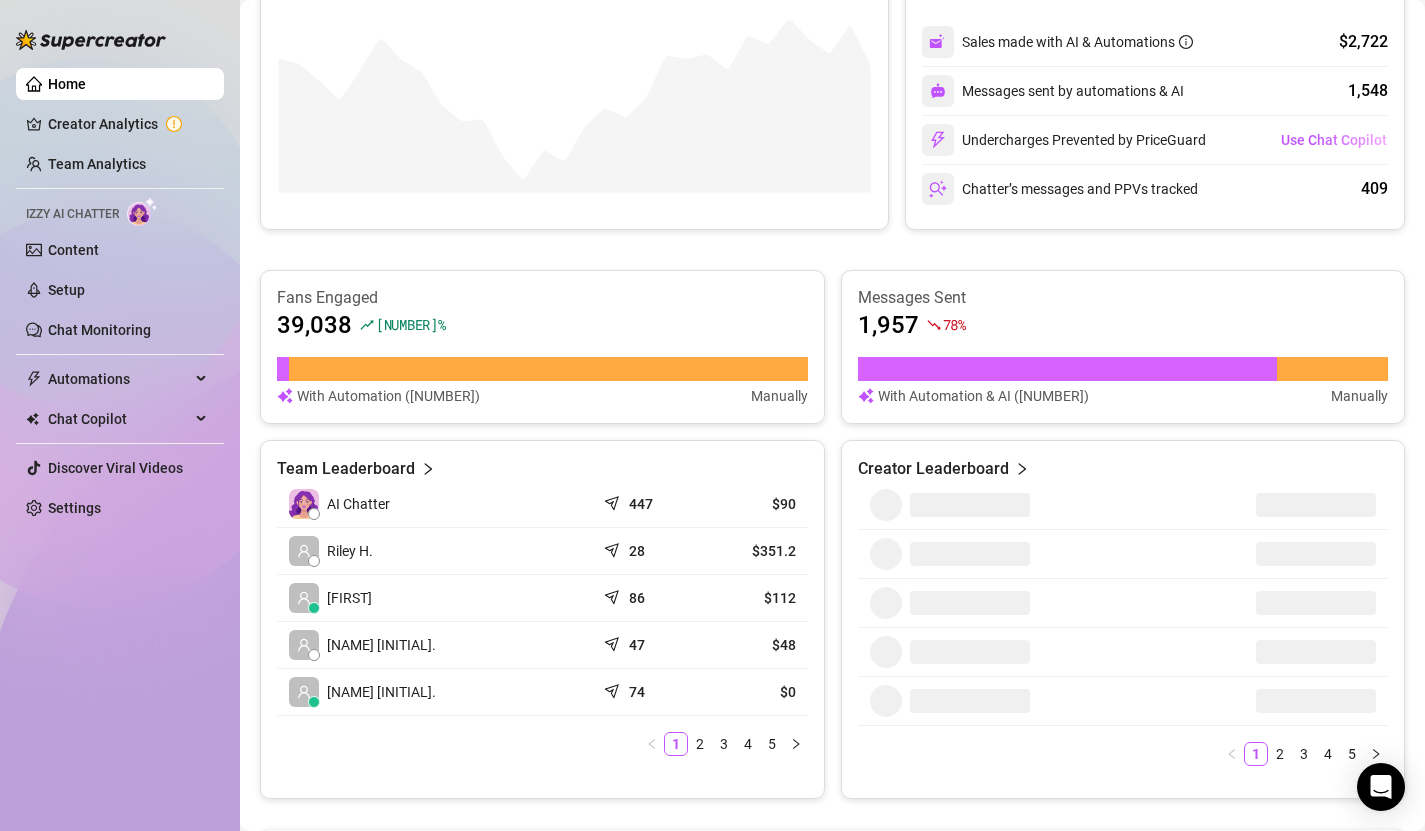 click on "$112" at bounding box center (754, 598) 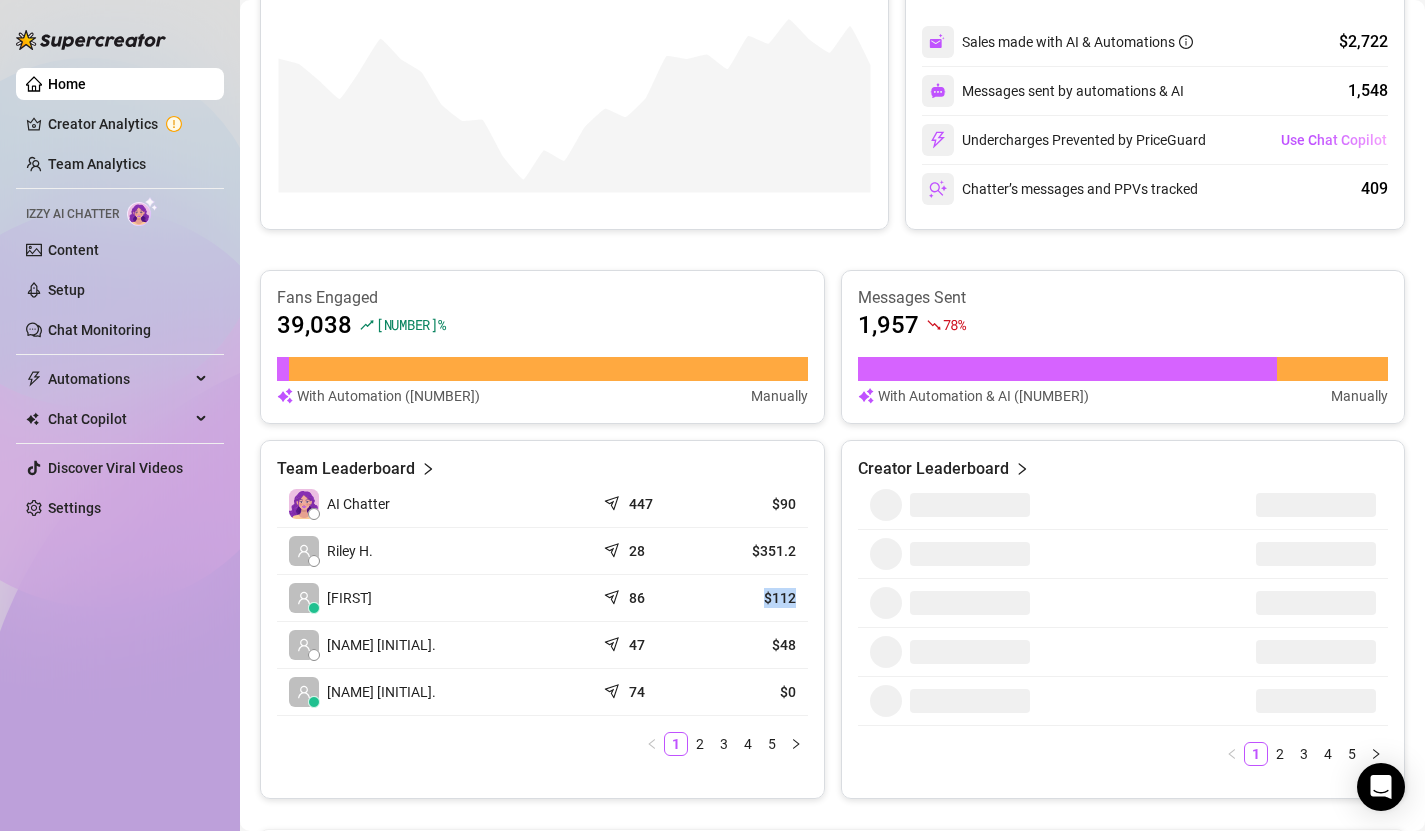 drag, startPoint x: 762, startPoint y: 596, endPoint x: 802, endPoint y: 595, distance: 40.012497 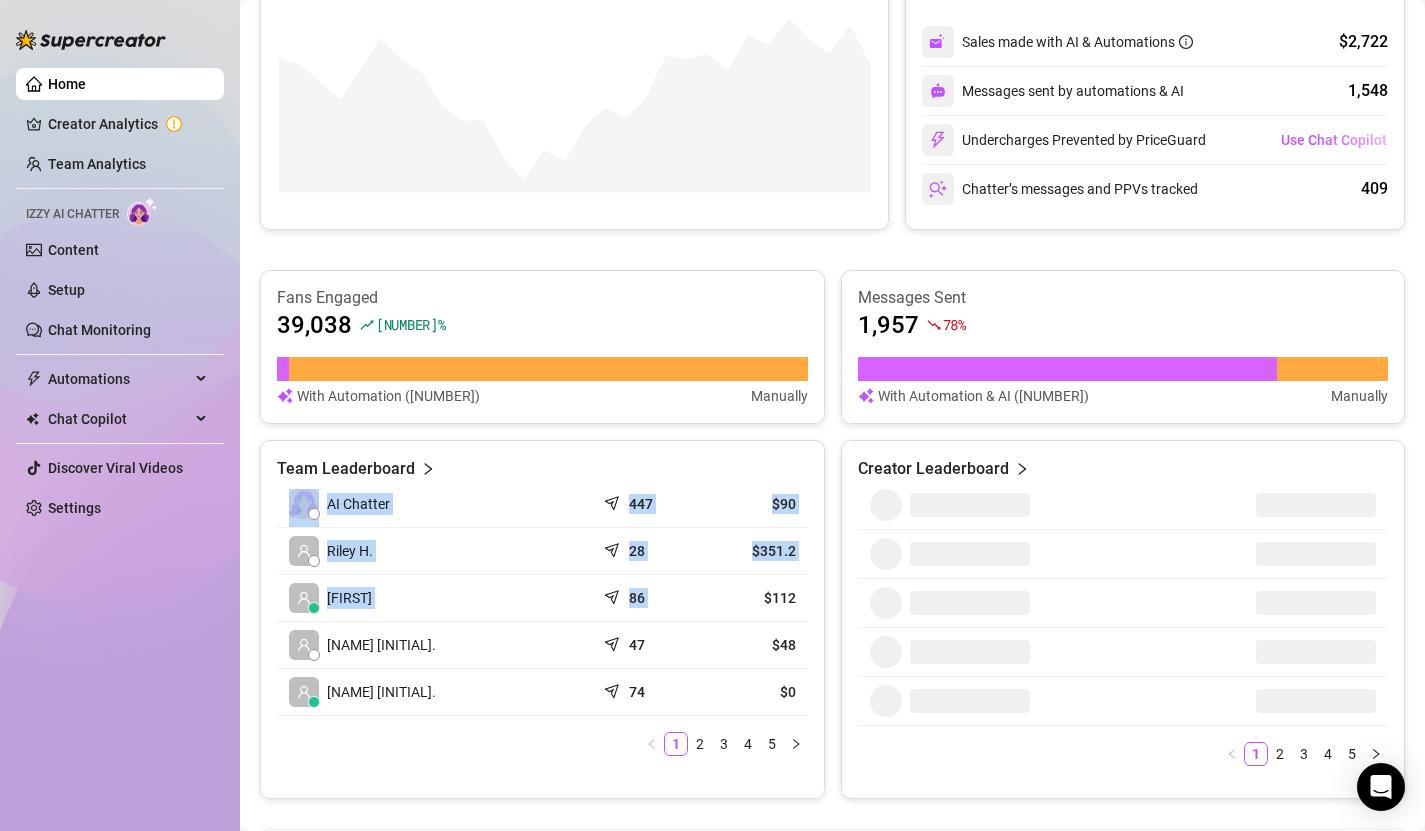 drag, startPoint x: 763, startPoint y: 597, endPoint x: 810, endPoint y: 596, distance: 47.010635 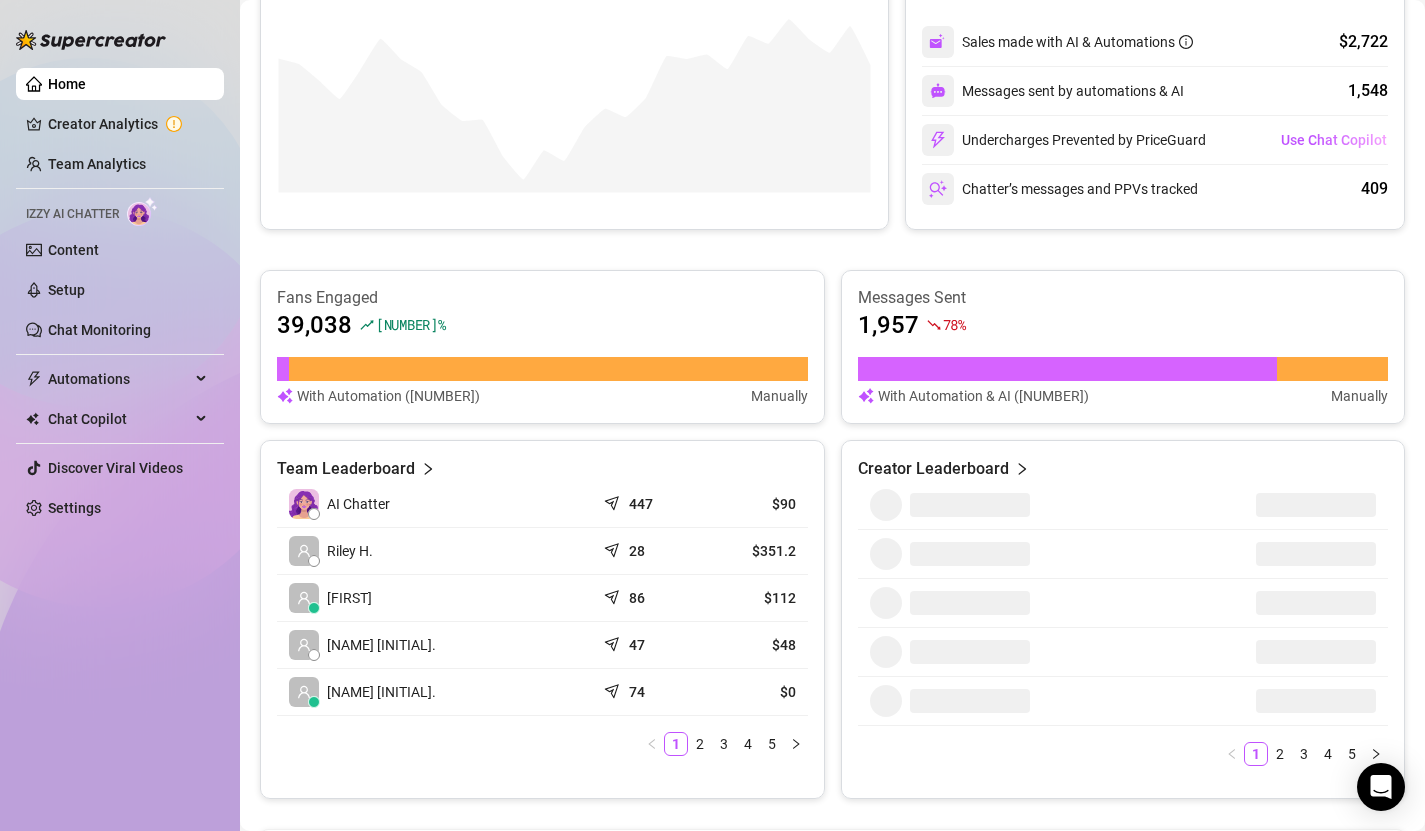 click on "$112" at bounding box center (754, 598) 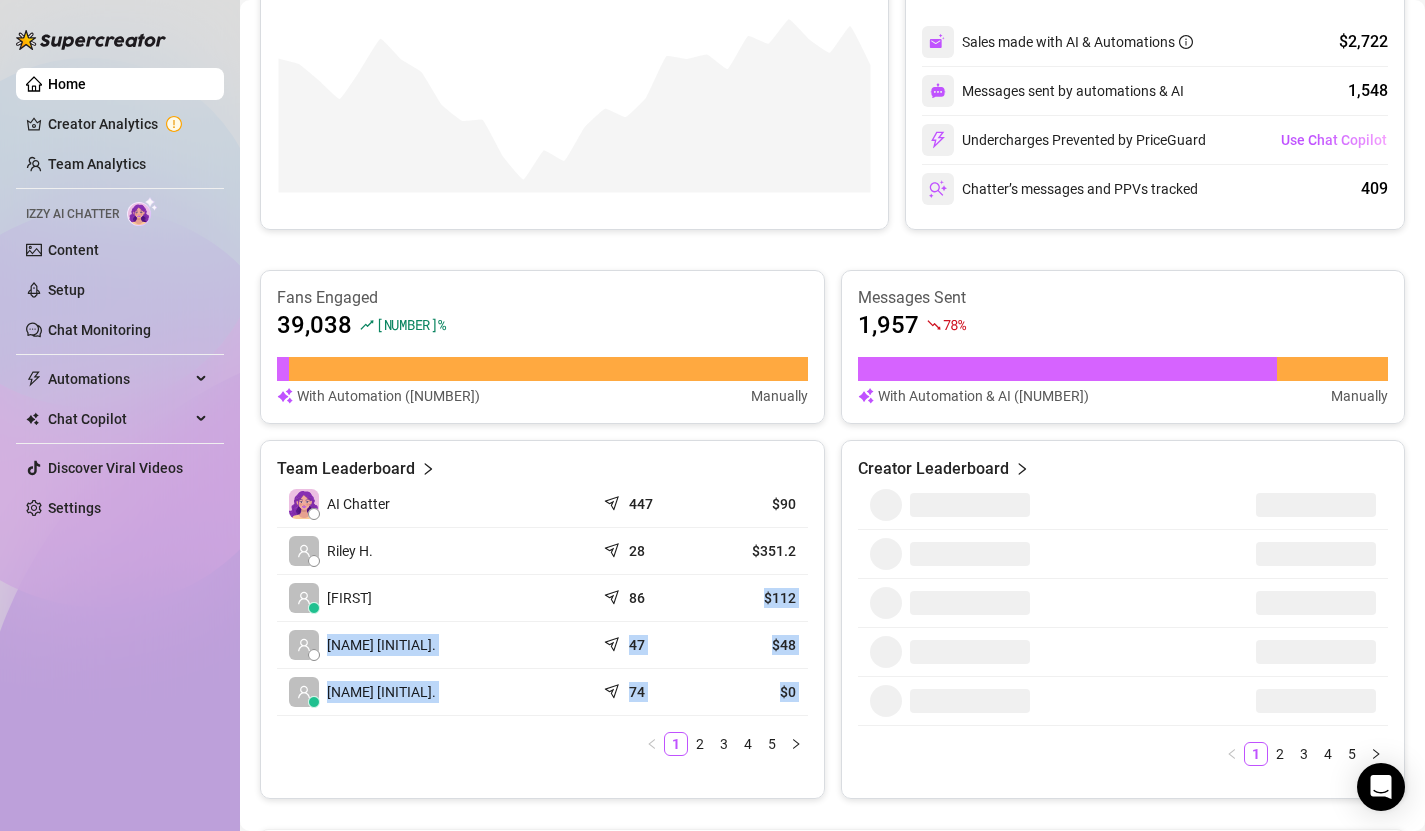 drag, startPoint x: 754, startPoint y: 600, endPoint x: 830, endPoint y: 600, distance: 76 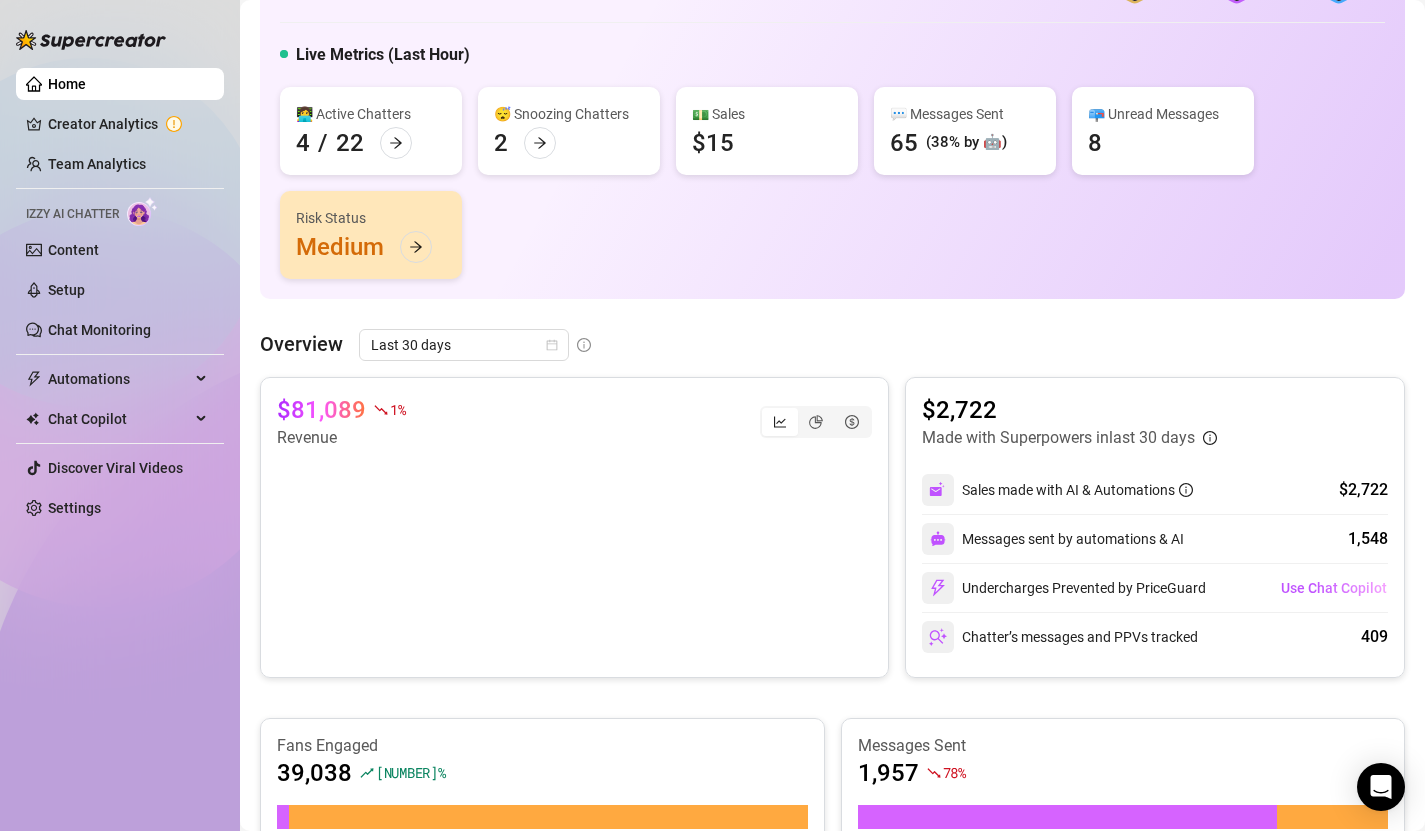 scroll, scrollTop: 0, scrollLeft: 0, axis: both 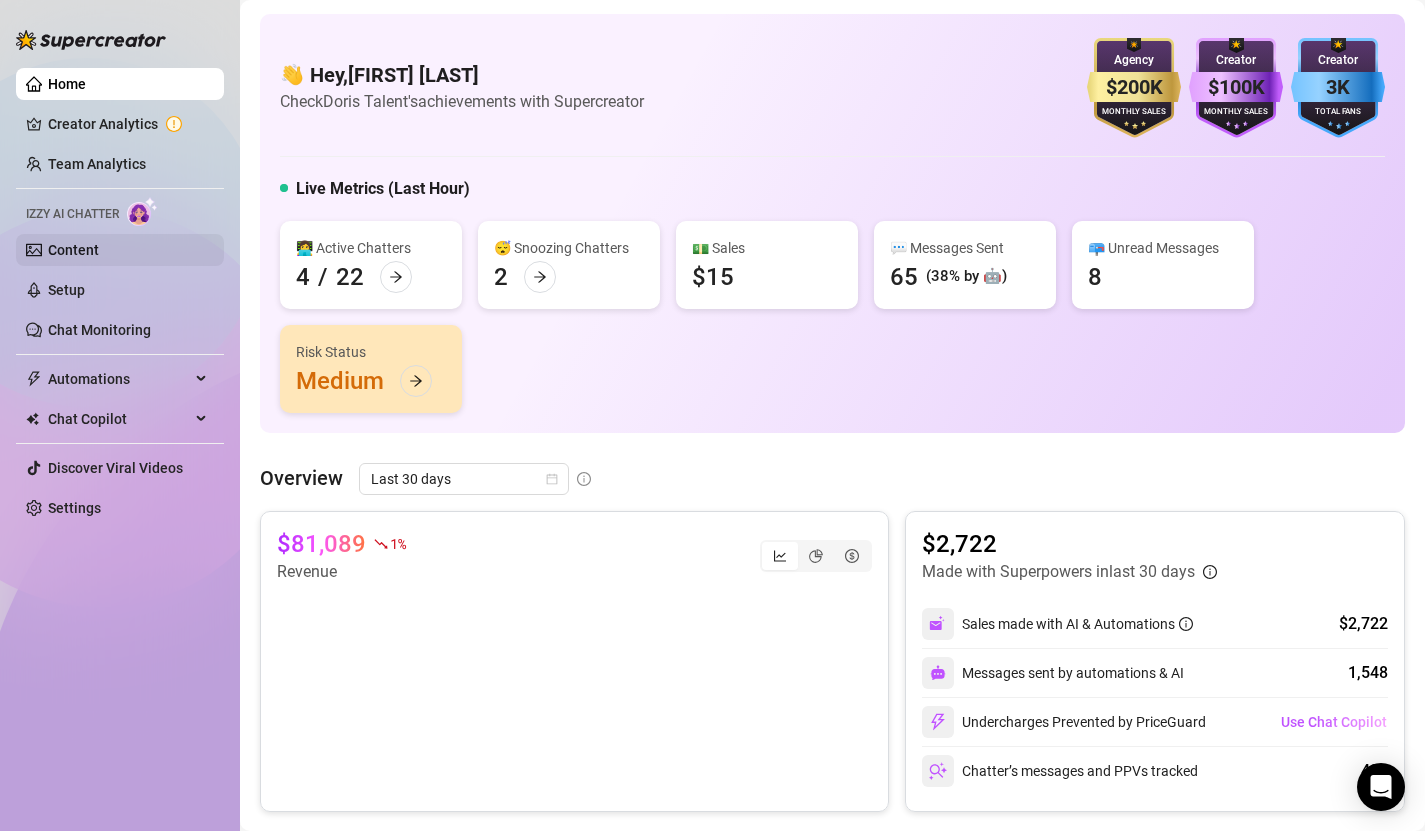 click on "Content" at bounding box center [73, 250] 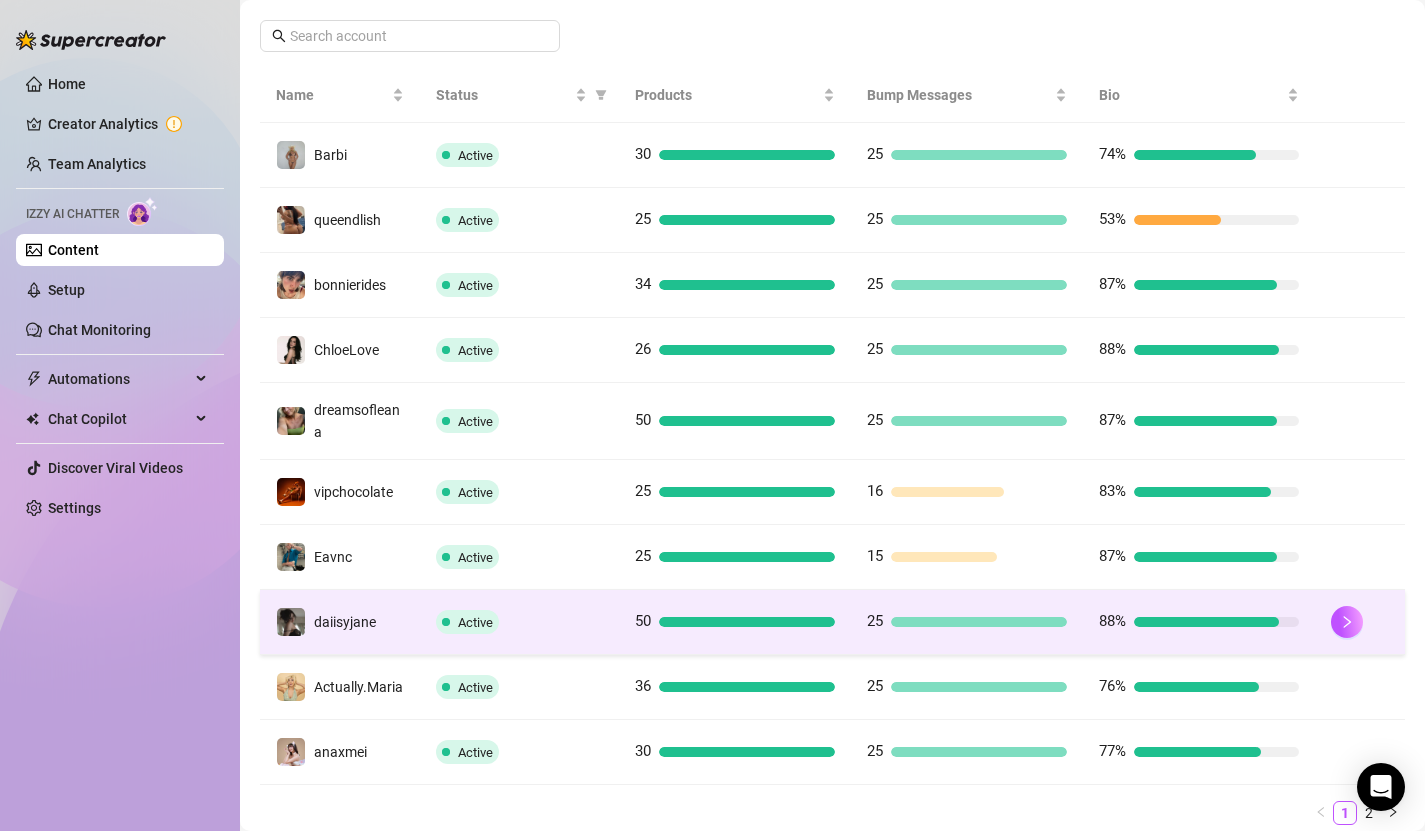 scroll, scrollTop: 390, scrollLeft: 0, axis: vertical 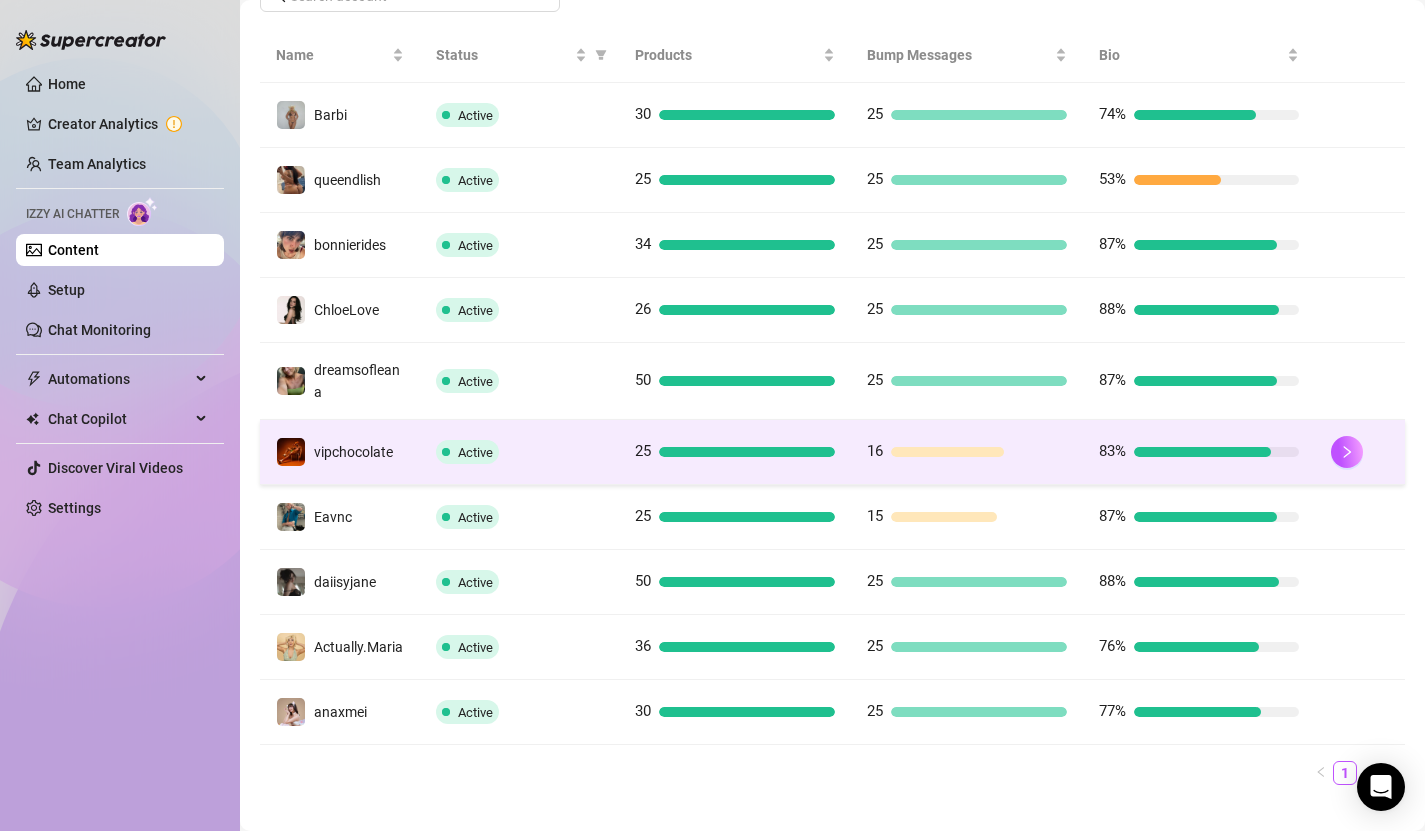 click on "Active" at bounding box center [475, 452] 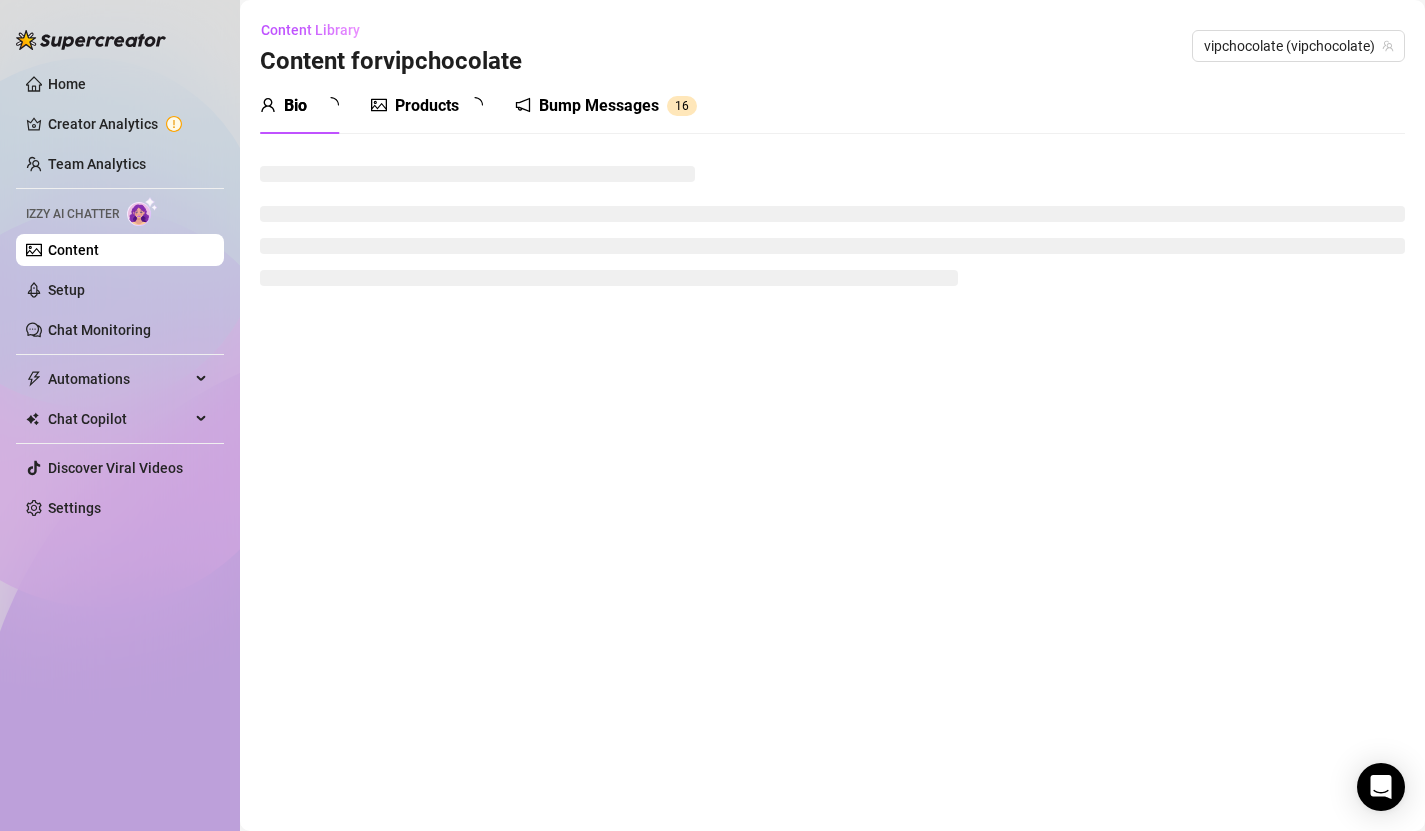 scroll, scrollTop: 0, scrollLeft: 0, axis: both 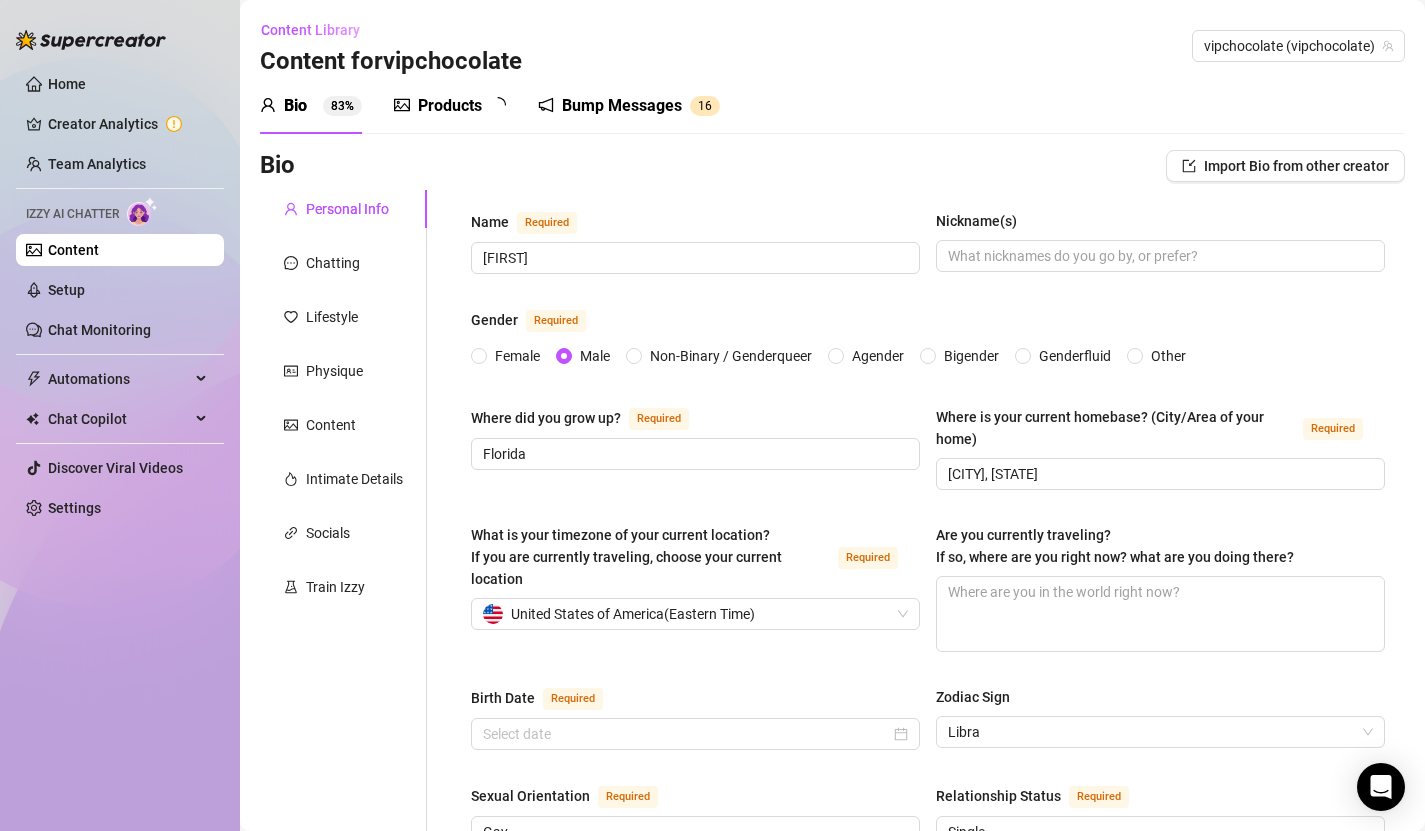 type 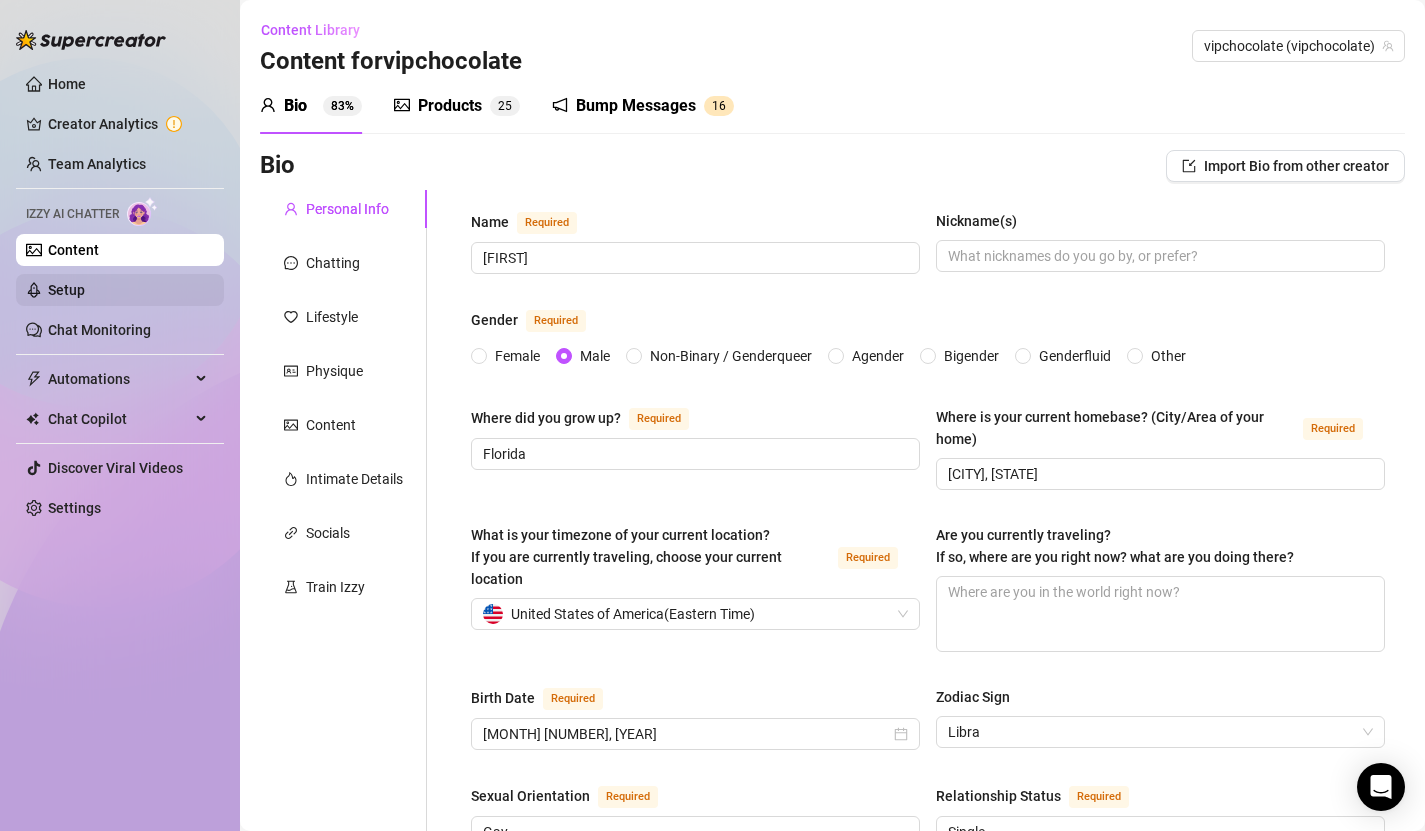 click on "Setup" at bounding box center (66, 290) 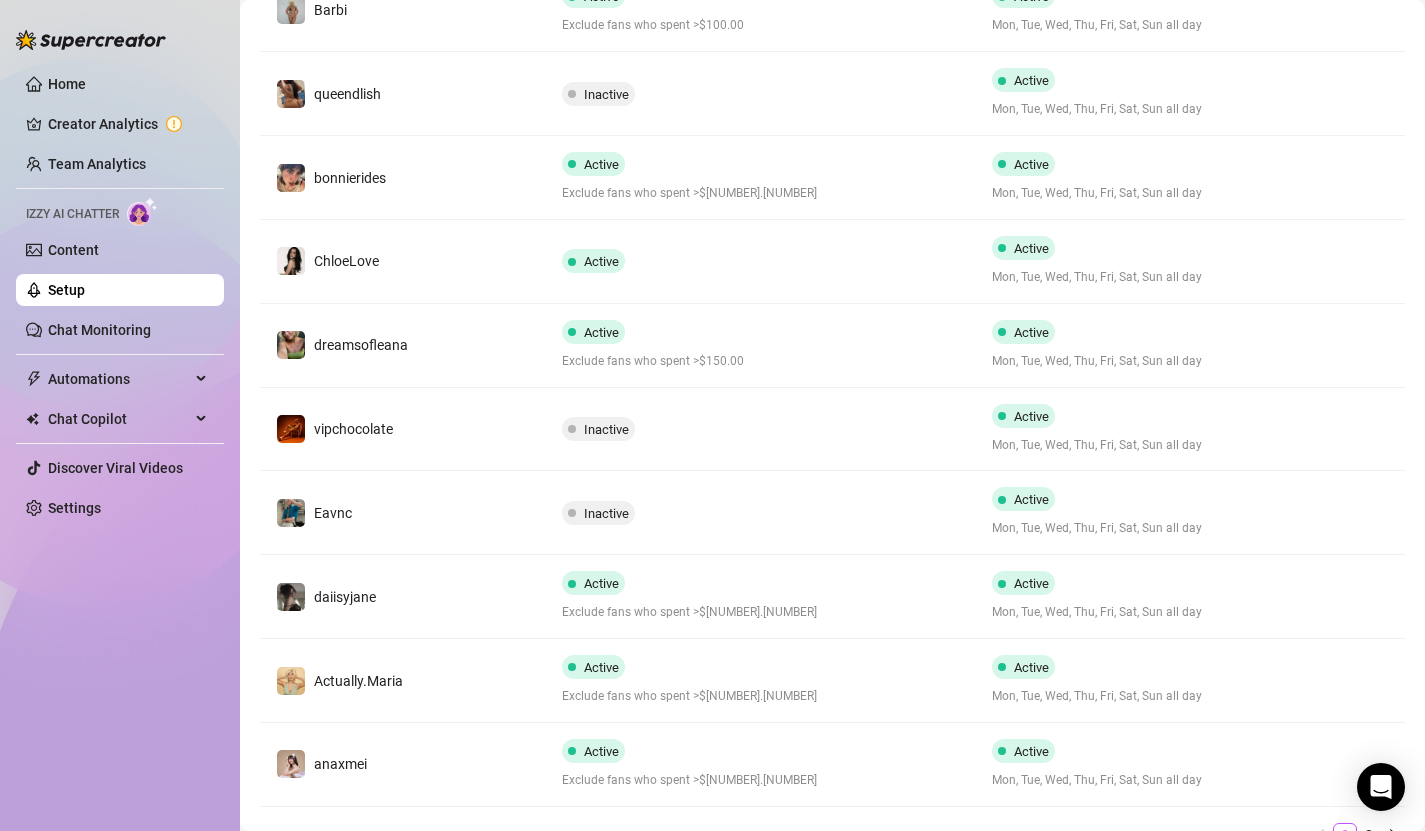 scroll, scrollTop: 562, scrollLeft: 0, axis: vertical 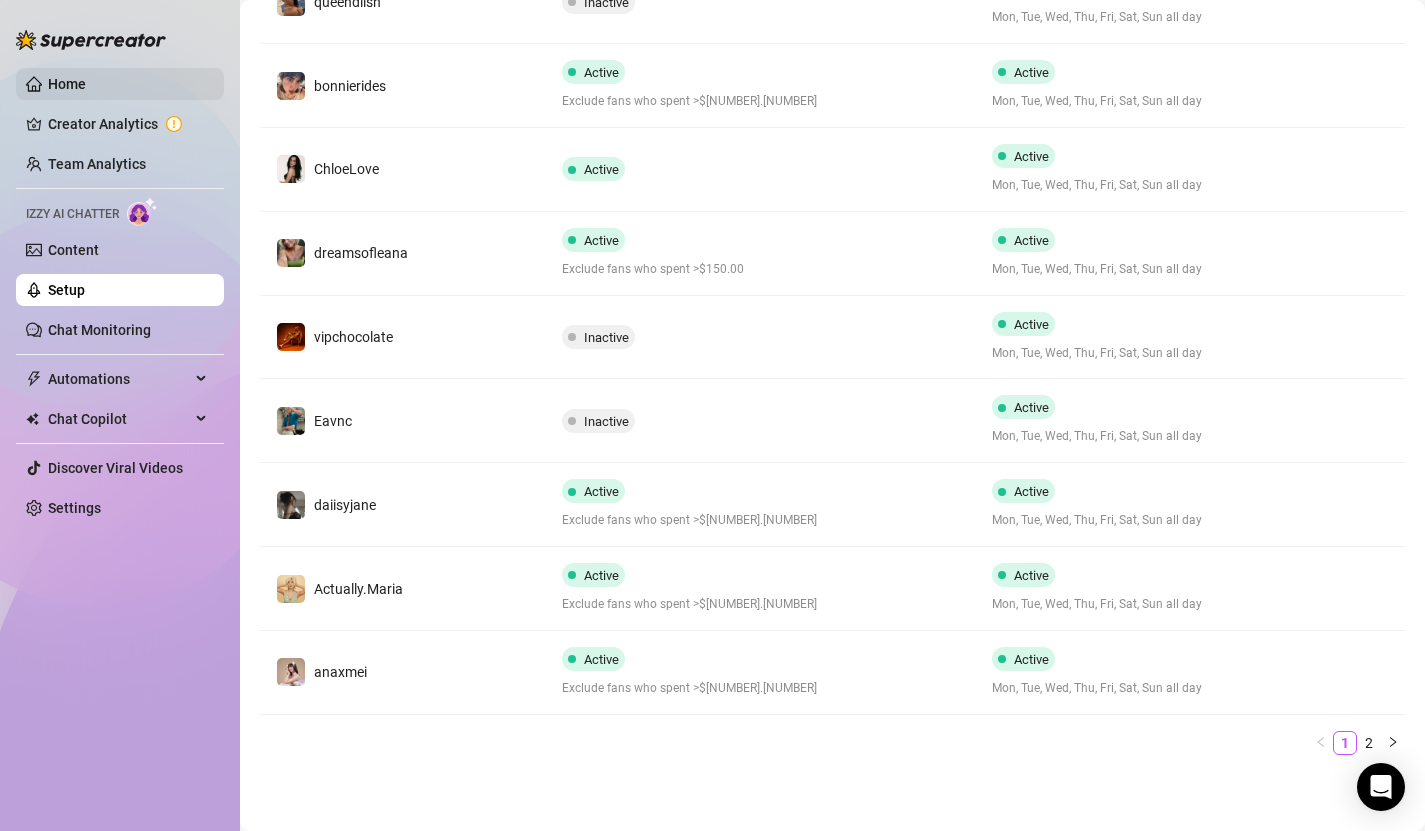 click on "Home" at bounding box center [67, 84] 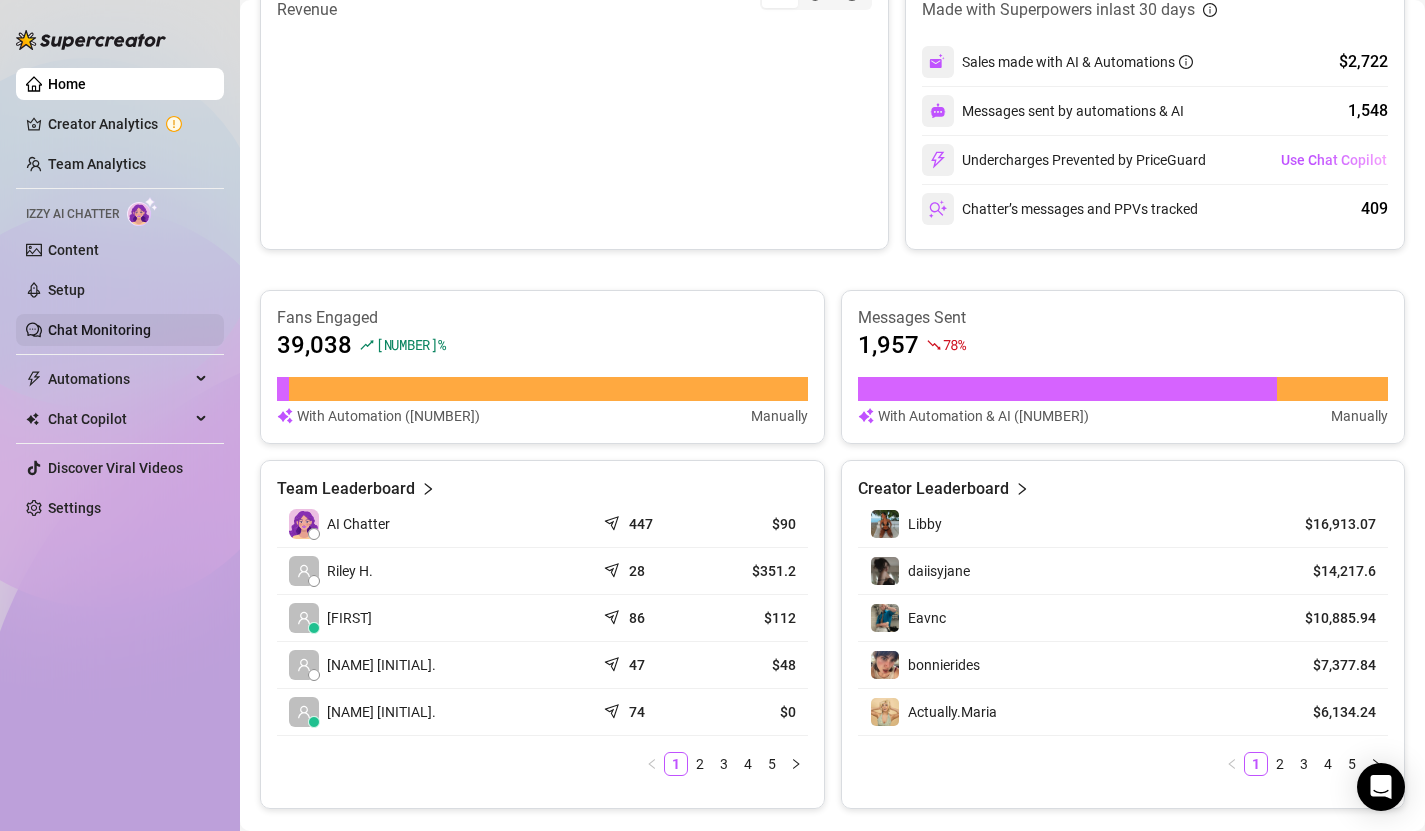 click on "Chat Monitoring" at bounding box center [99, 330] 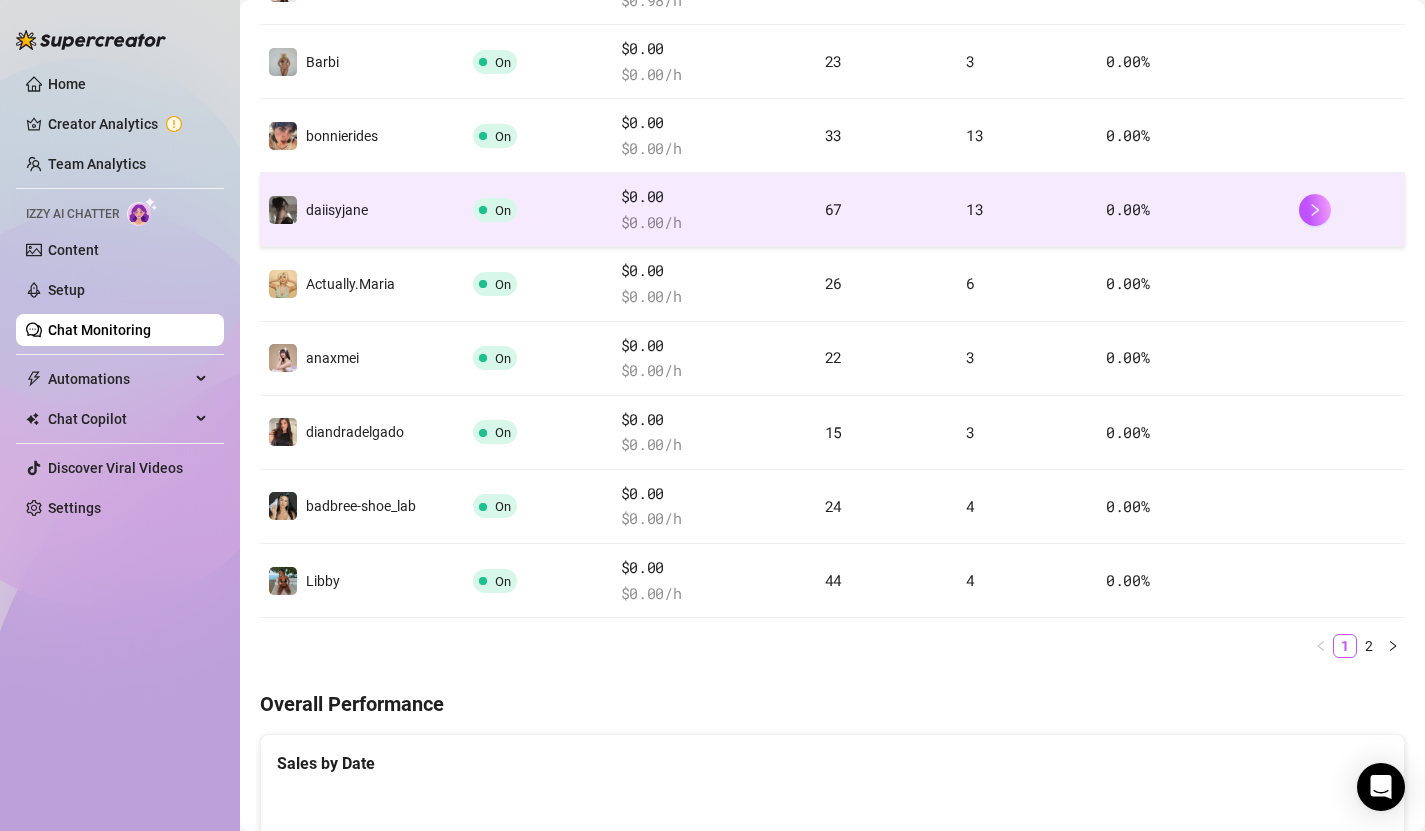 scroll, scrollTop: 620, scrollLeft: 0, axis: vertical 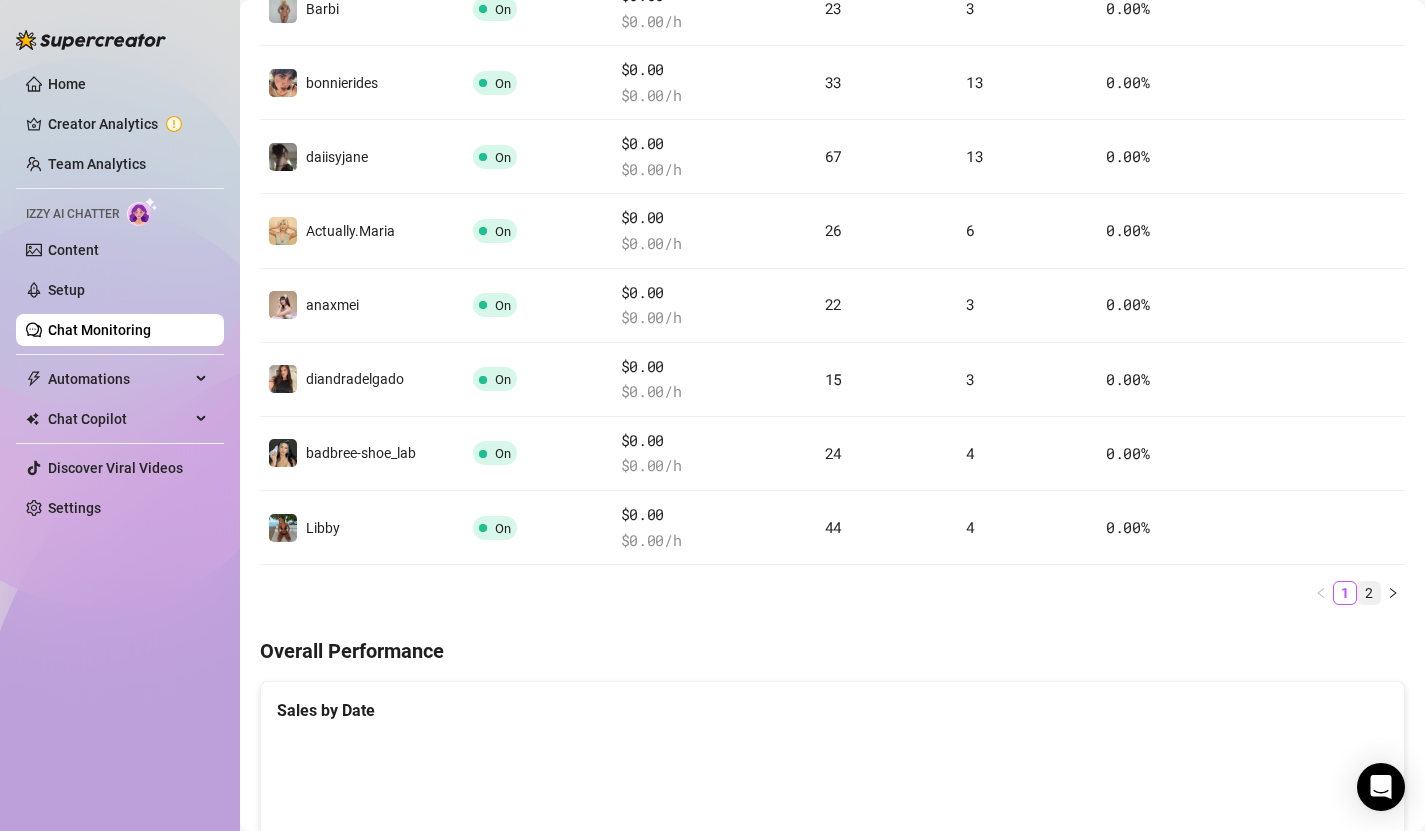 click on "2" at bounding box center (1369, 593) 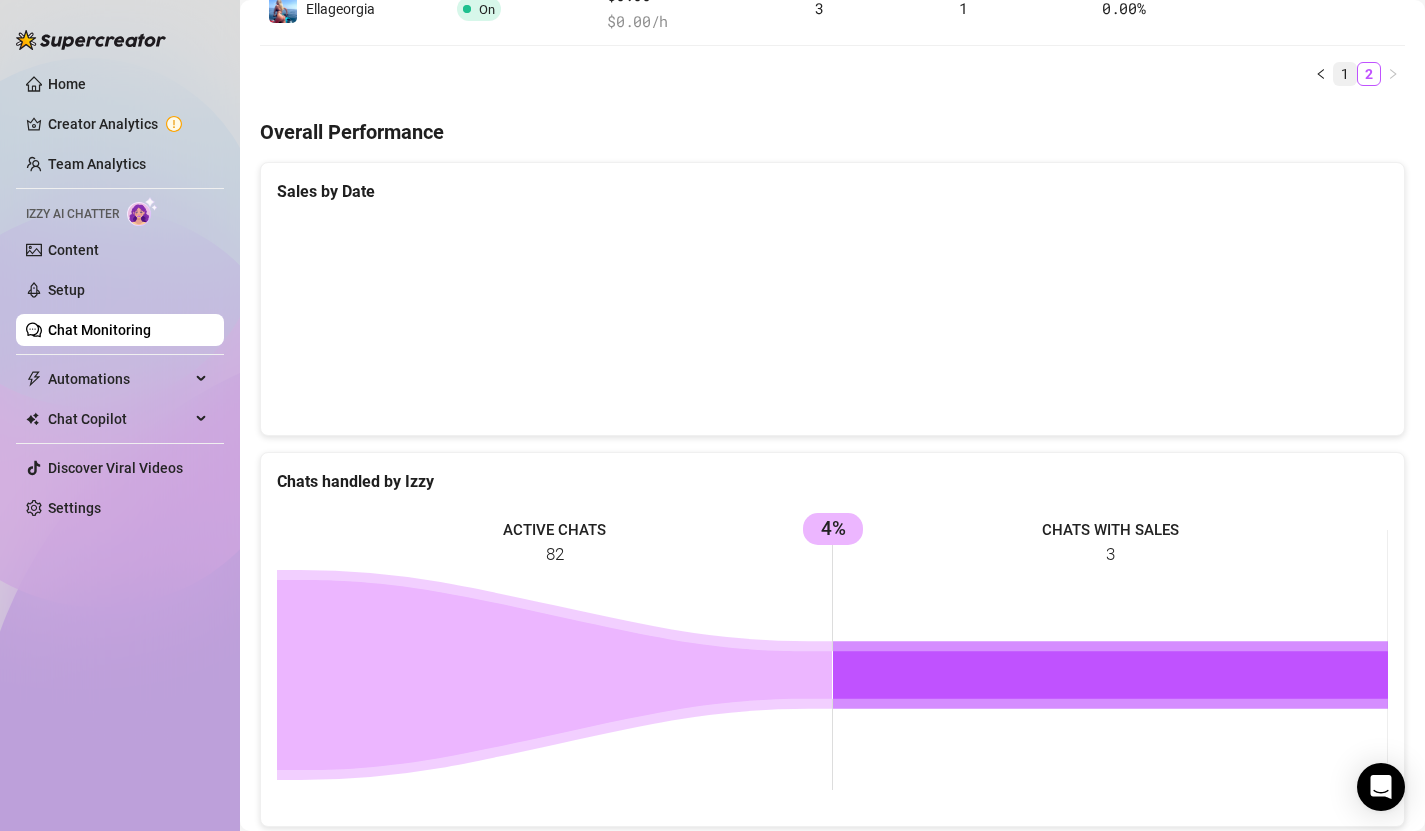 click on "1" at bounding box center (1345, 74) 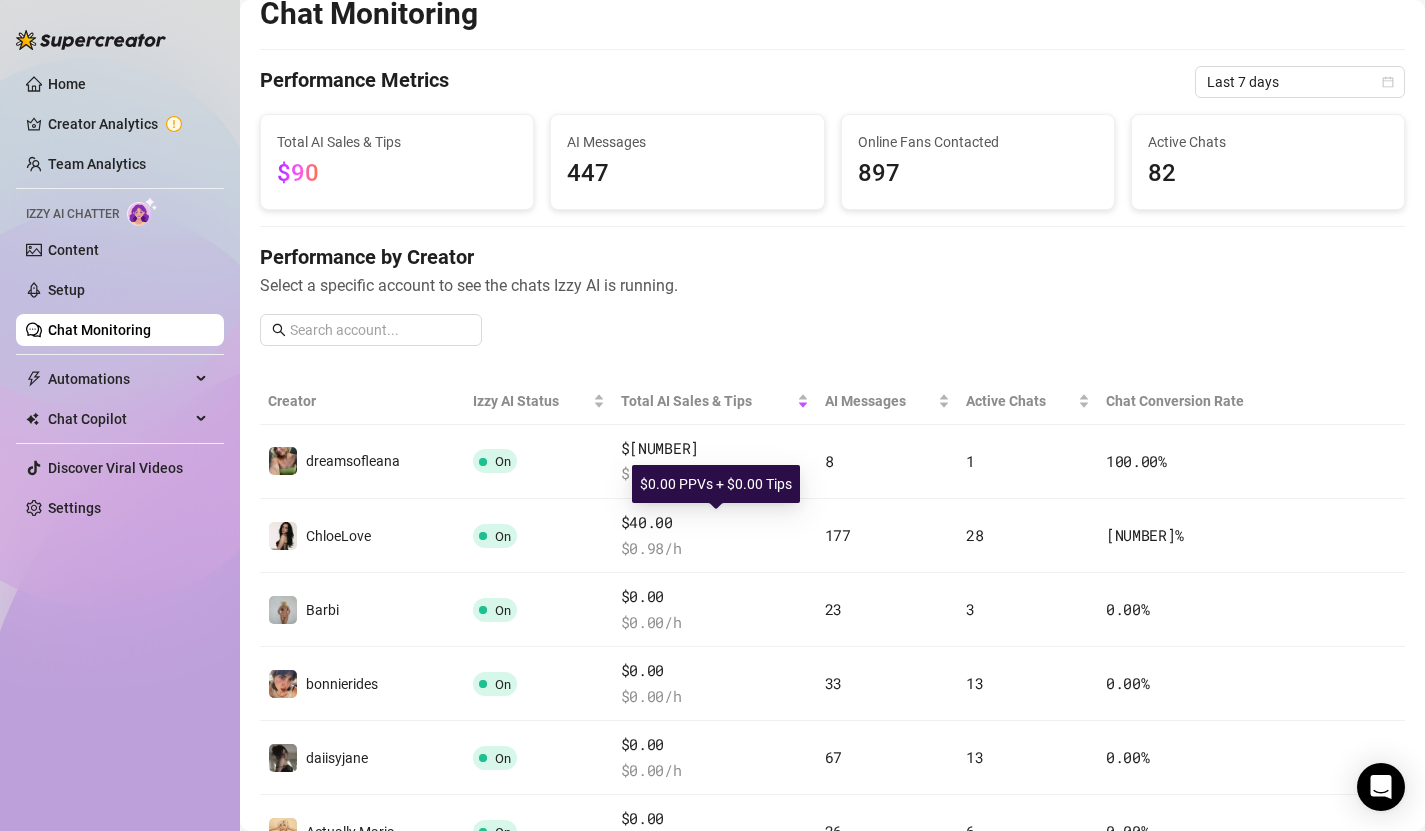 scroll, scrollTop: 0, scrollLeft: 0, axis: both 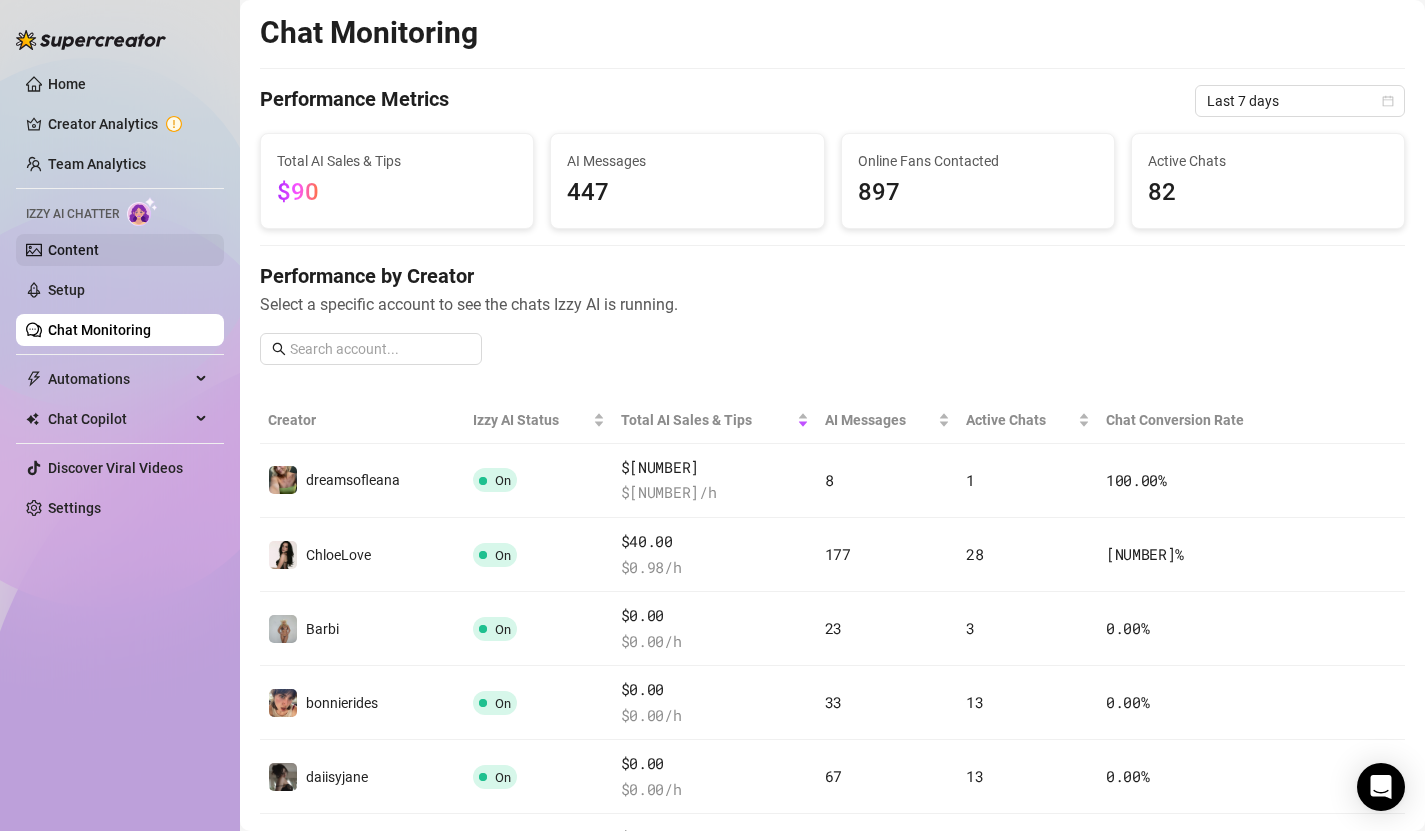 click on "Content" at bounding box center (73, 250) 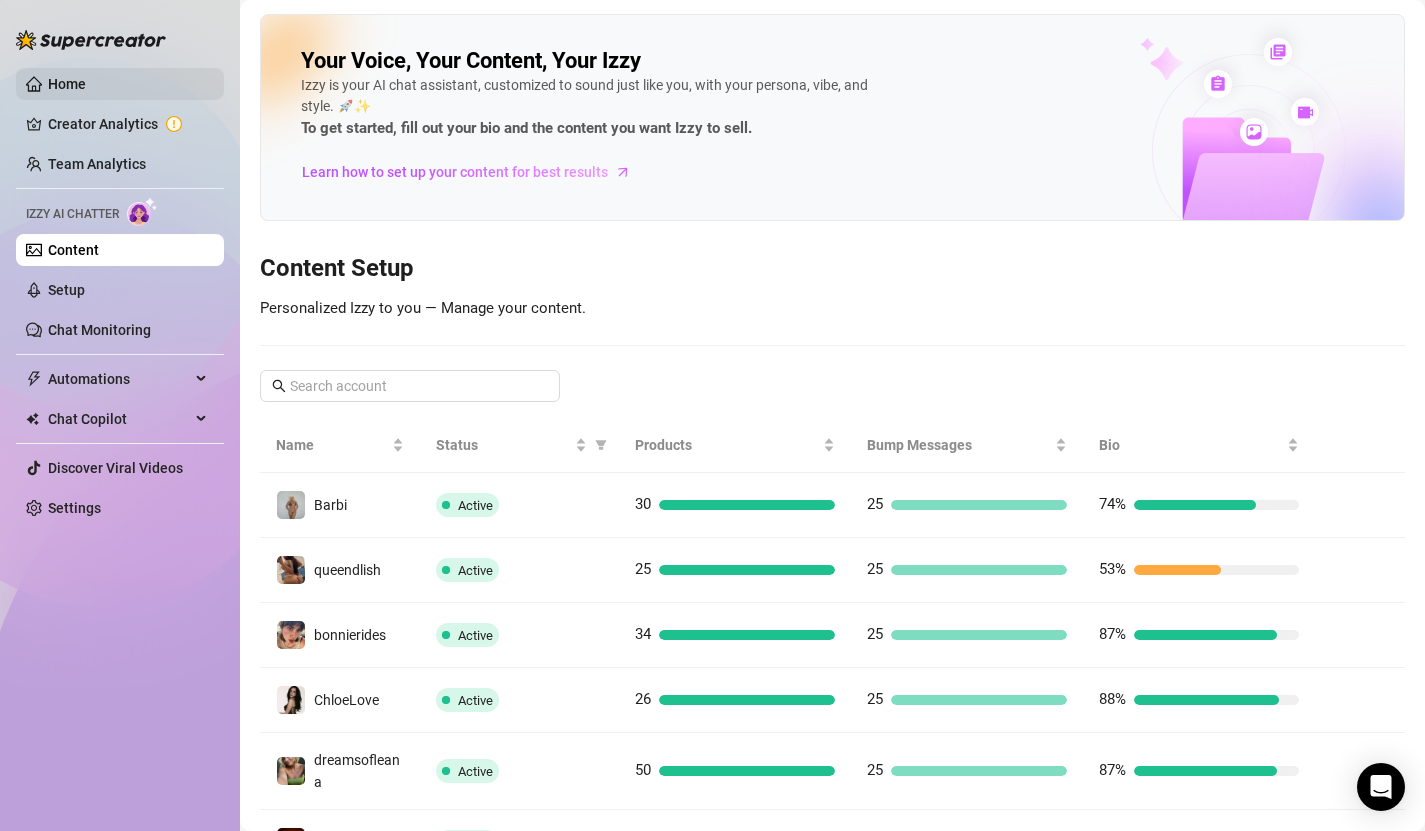 click on "Home" at bounding box center (67, 84) 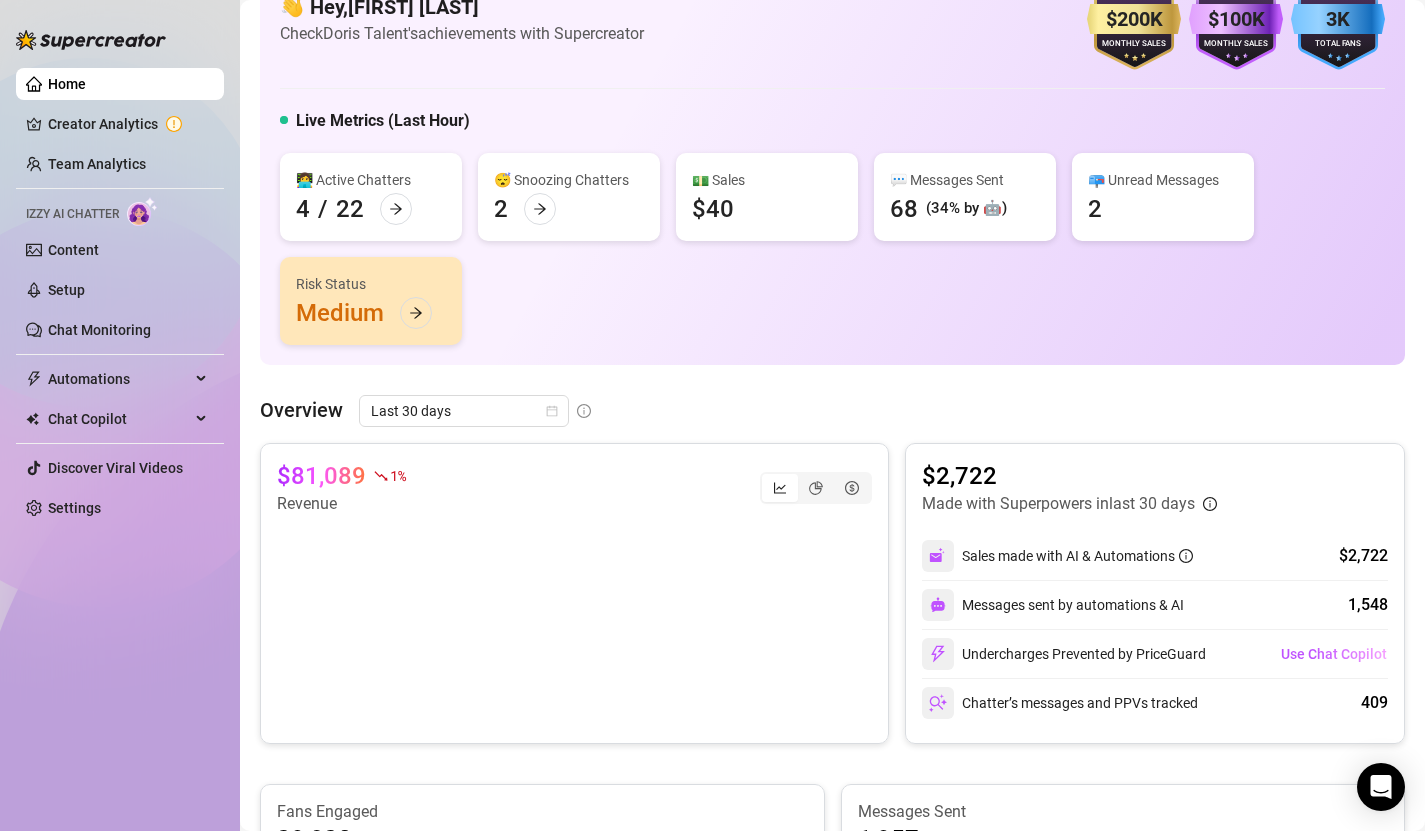 scroll, scrollTop: 0, scrollLeft: 0, axis: both 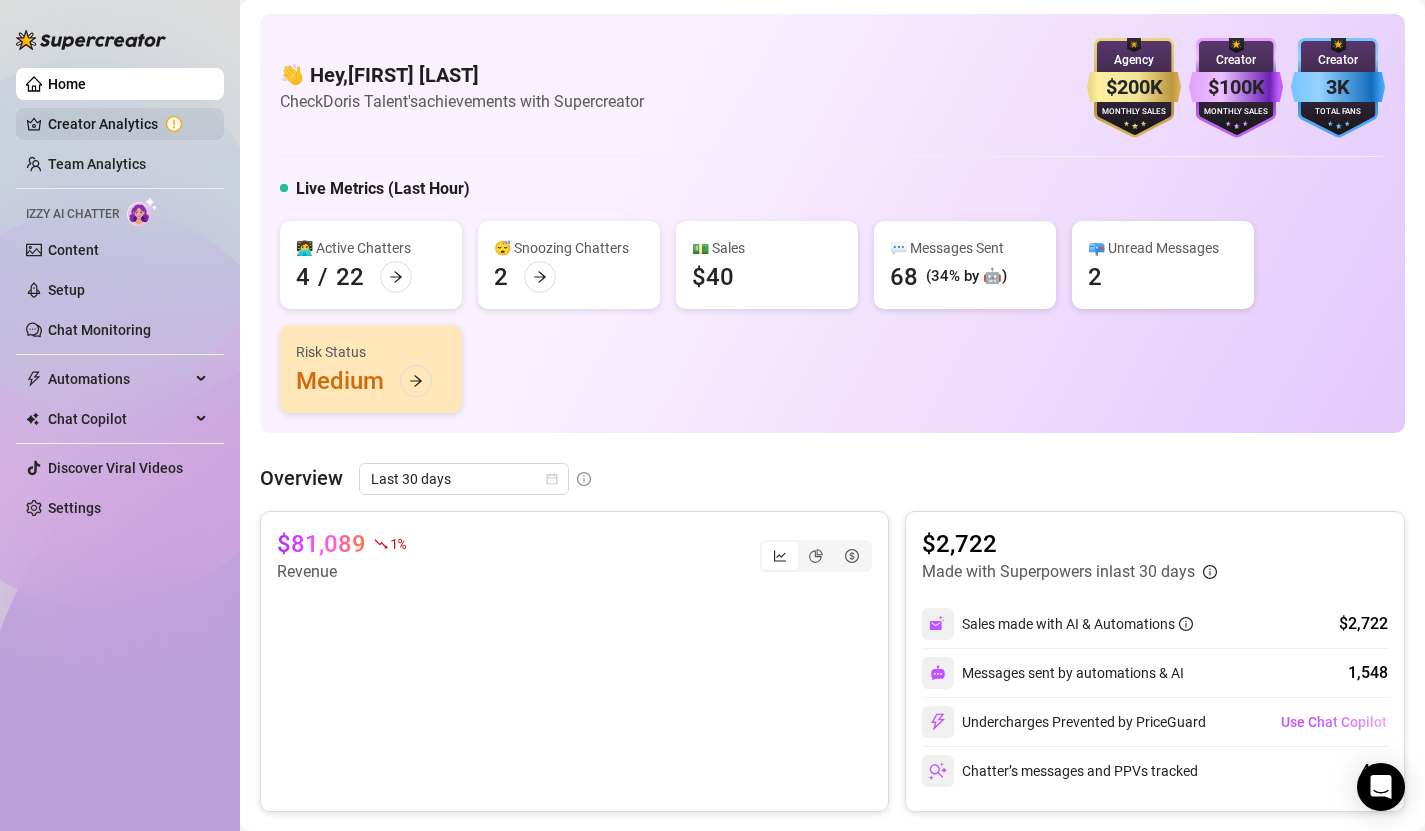 click on "Creator Analytics" at bounding box center (128, 124) 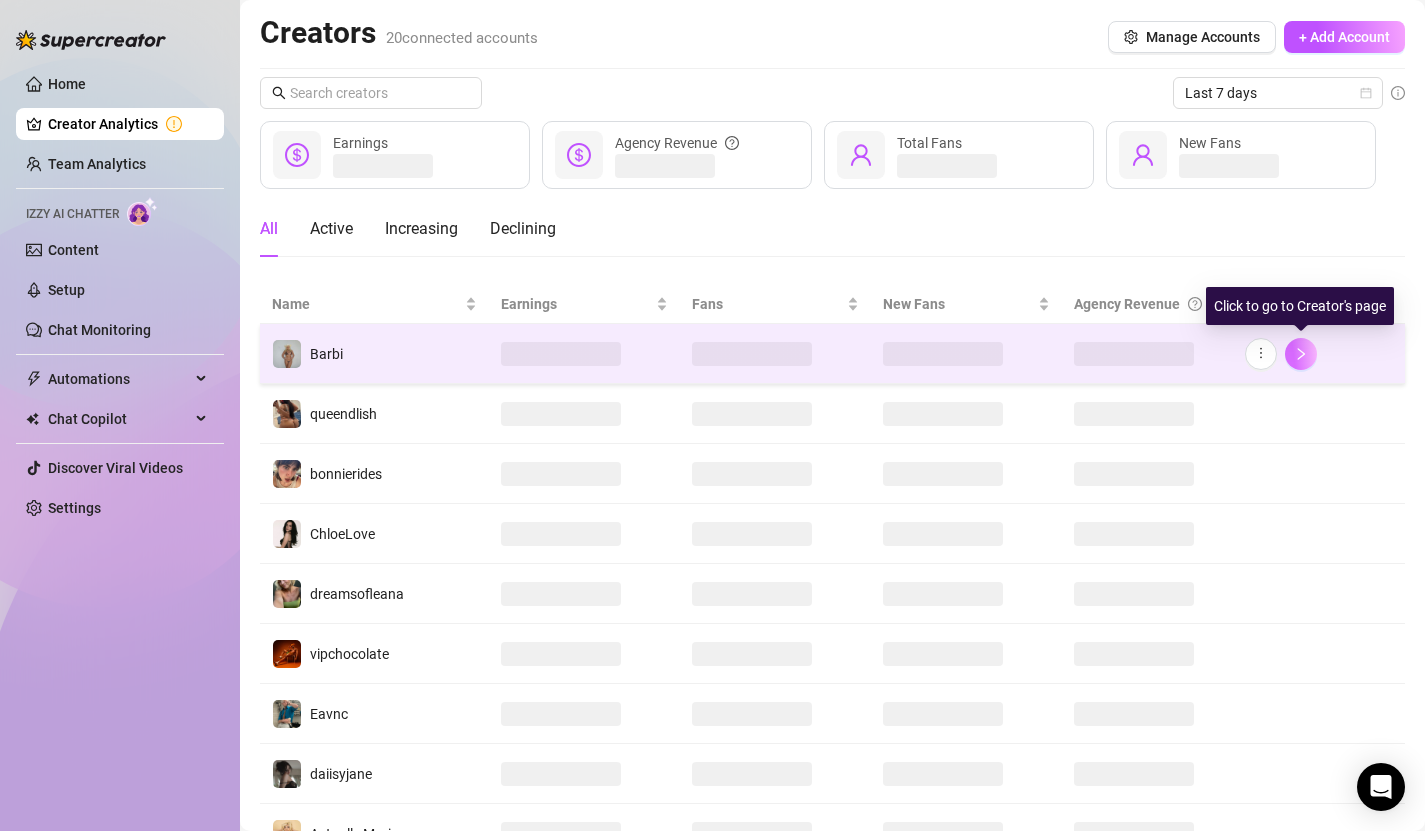 click 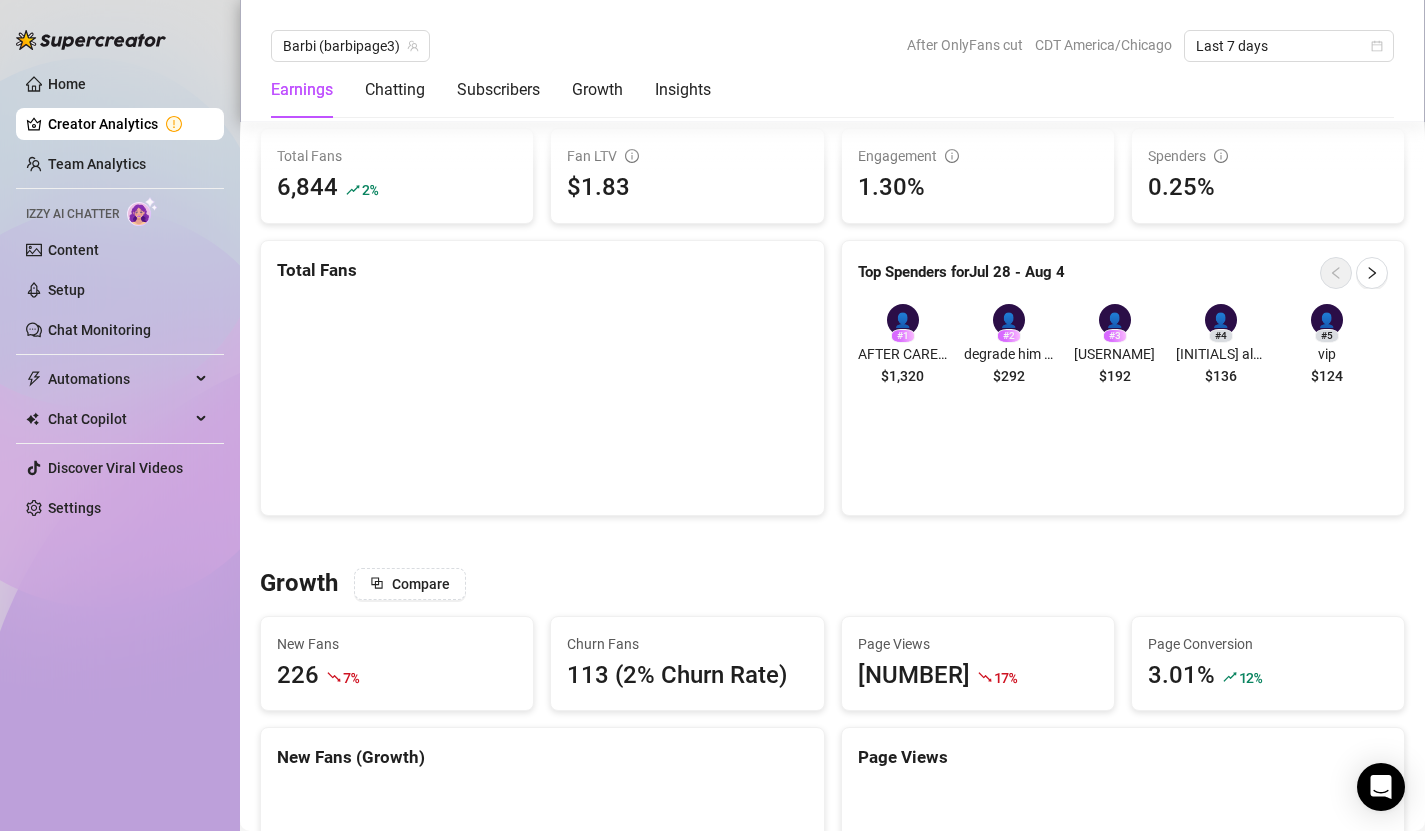 scroll, scrollTop: 1146, scrollLeft: 0, axis: vertical 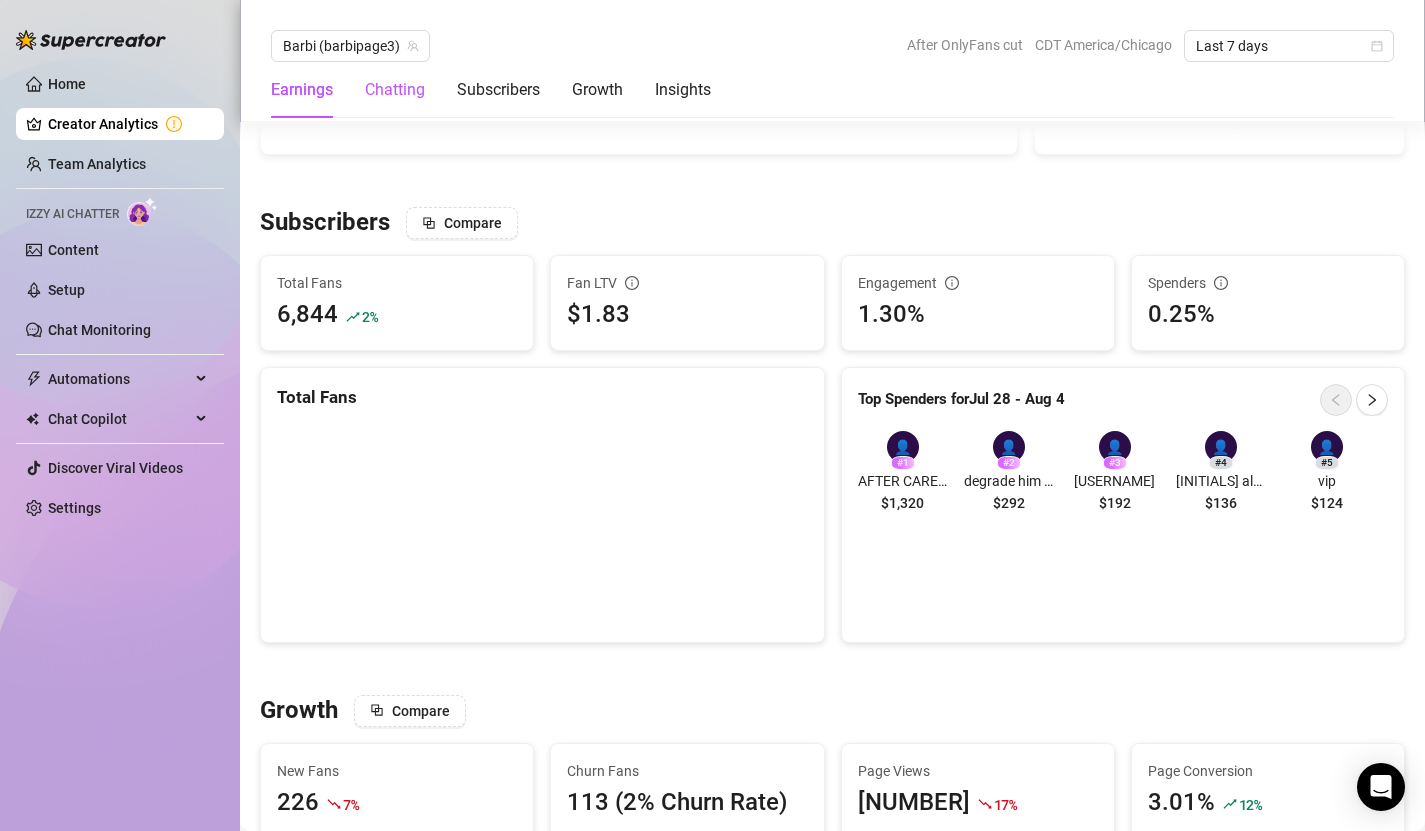 click on "Chatting" at bounding box center [395, 90] 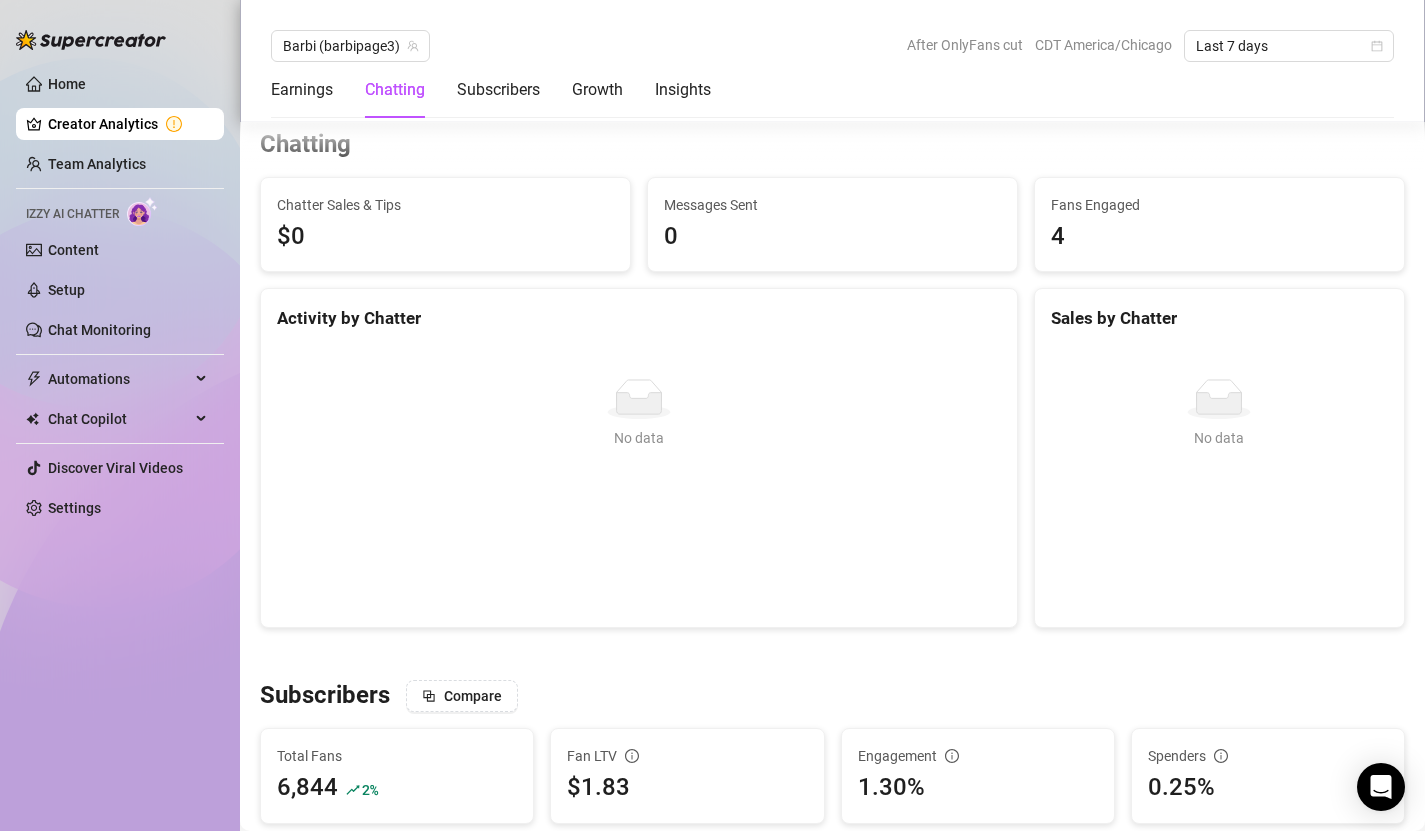 scroll, scrollTop: 670, scrollLeft: 0, axis: vertical 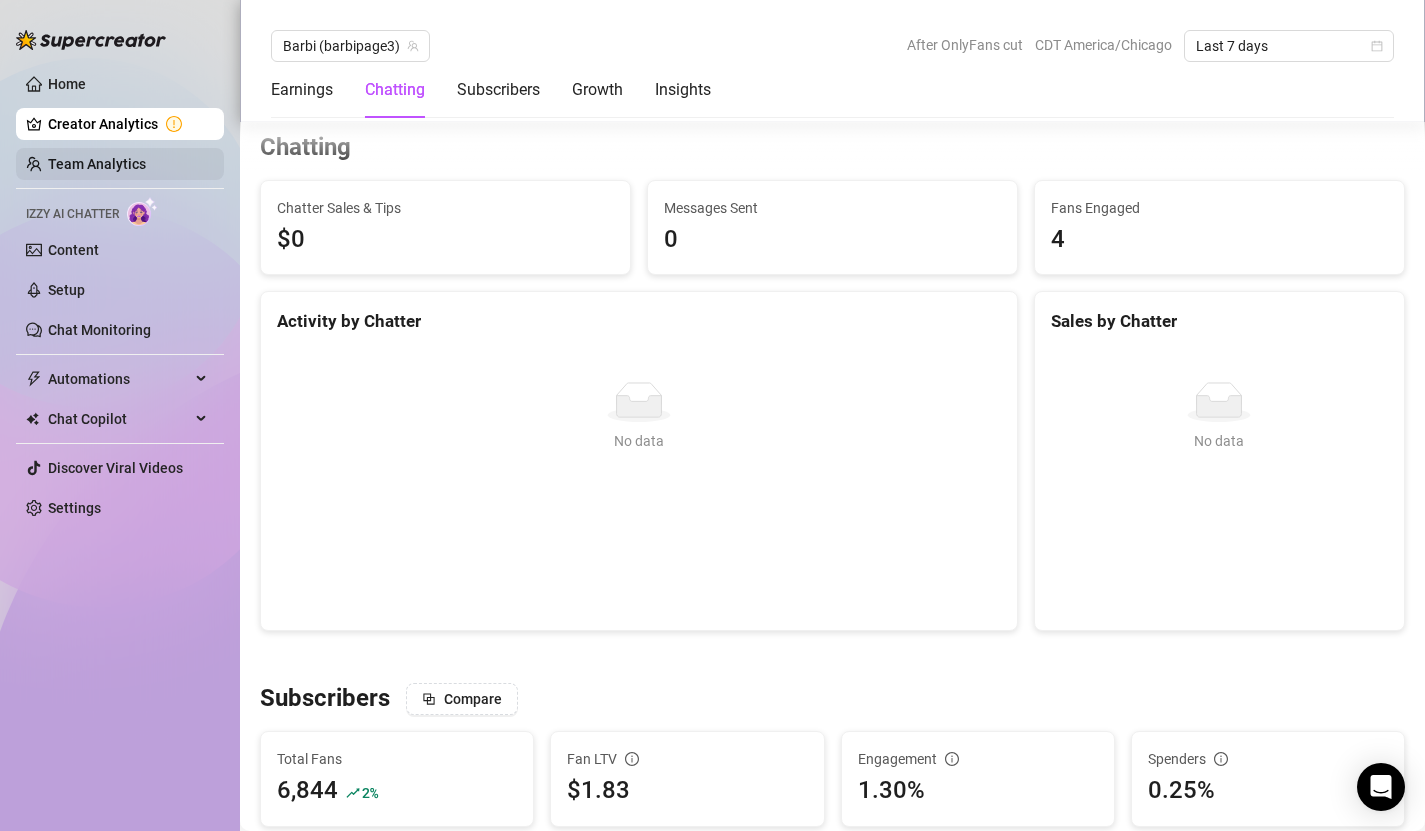 click on "Team Analytics" at bounding box center (97, 164) 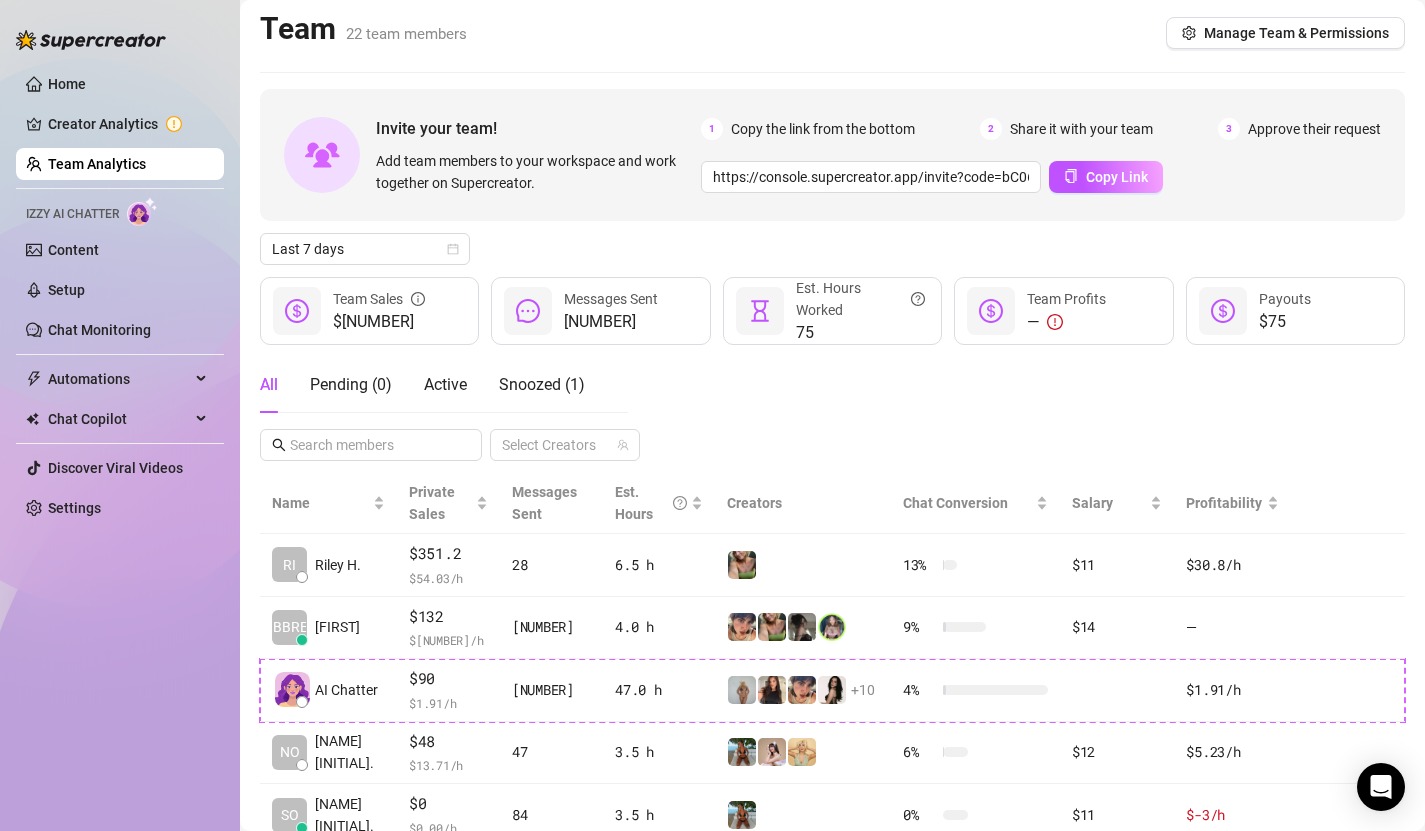 scroll, scrollTop: 0, scrollLeft: 0, axis: both 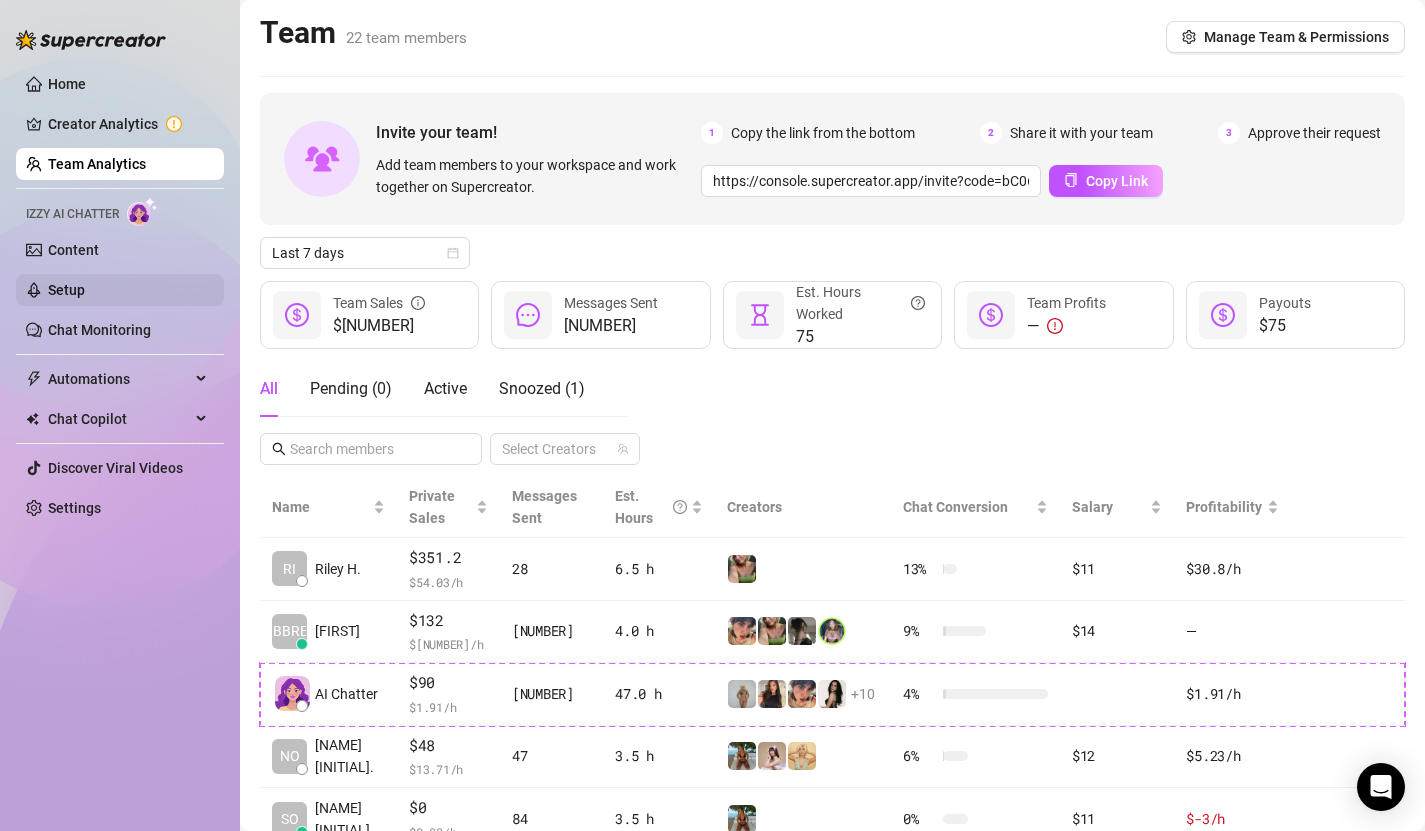 click on "Setup" at bounding box center (66, 290) 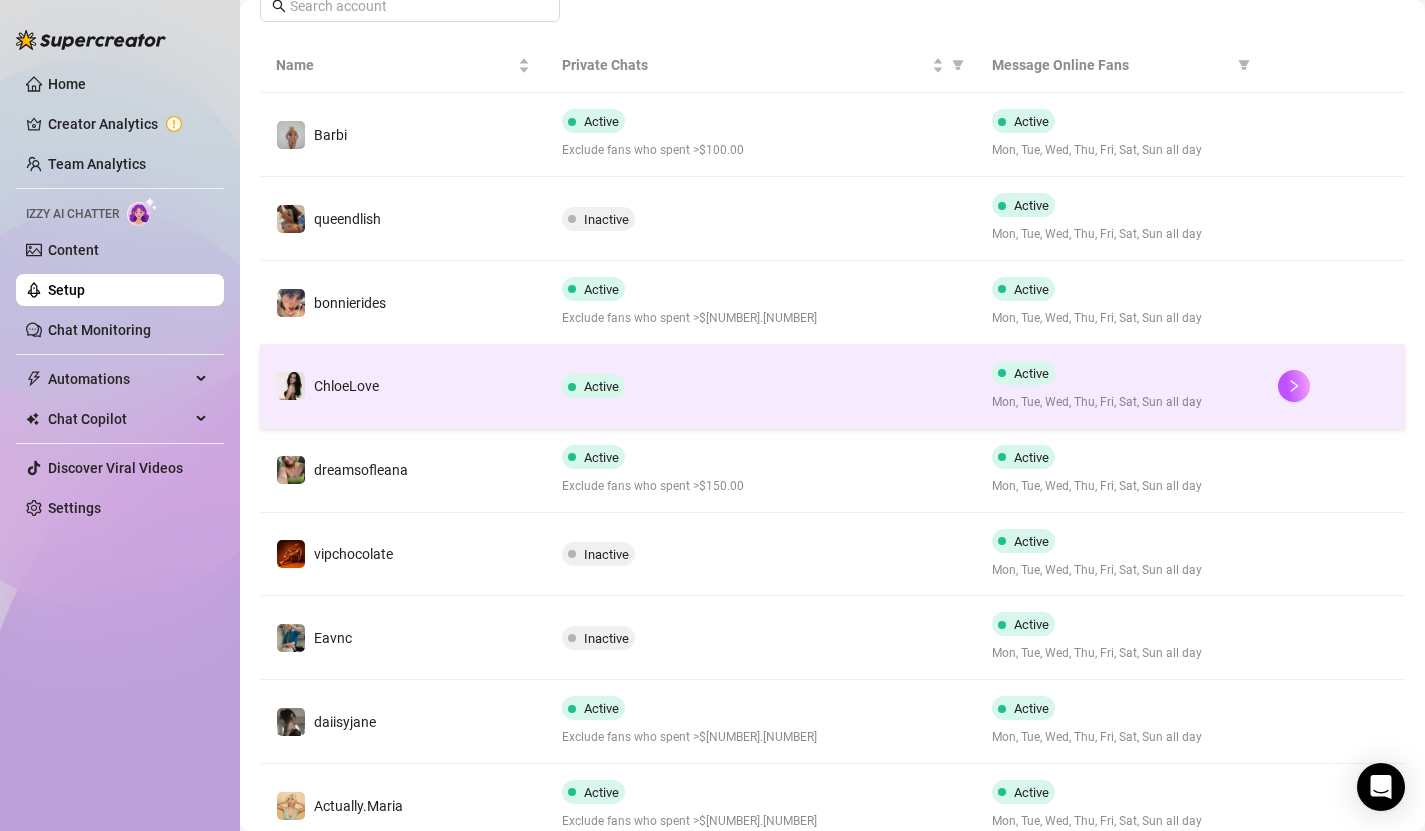 scroll, scrollTop: 562, scrollLeft: 0, axis: vertical 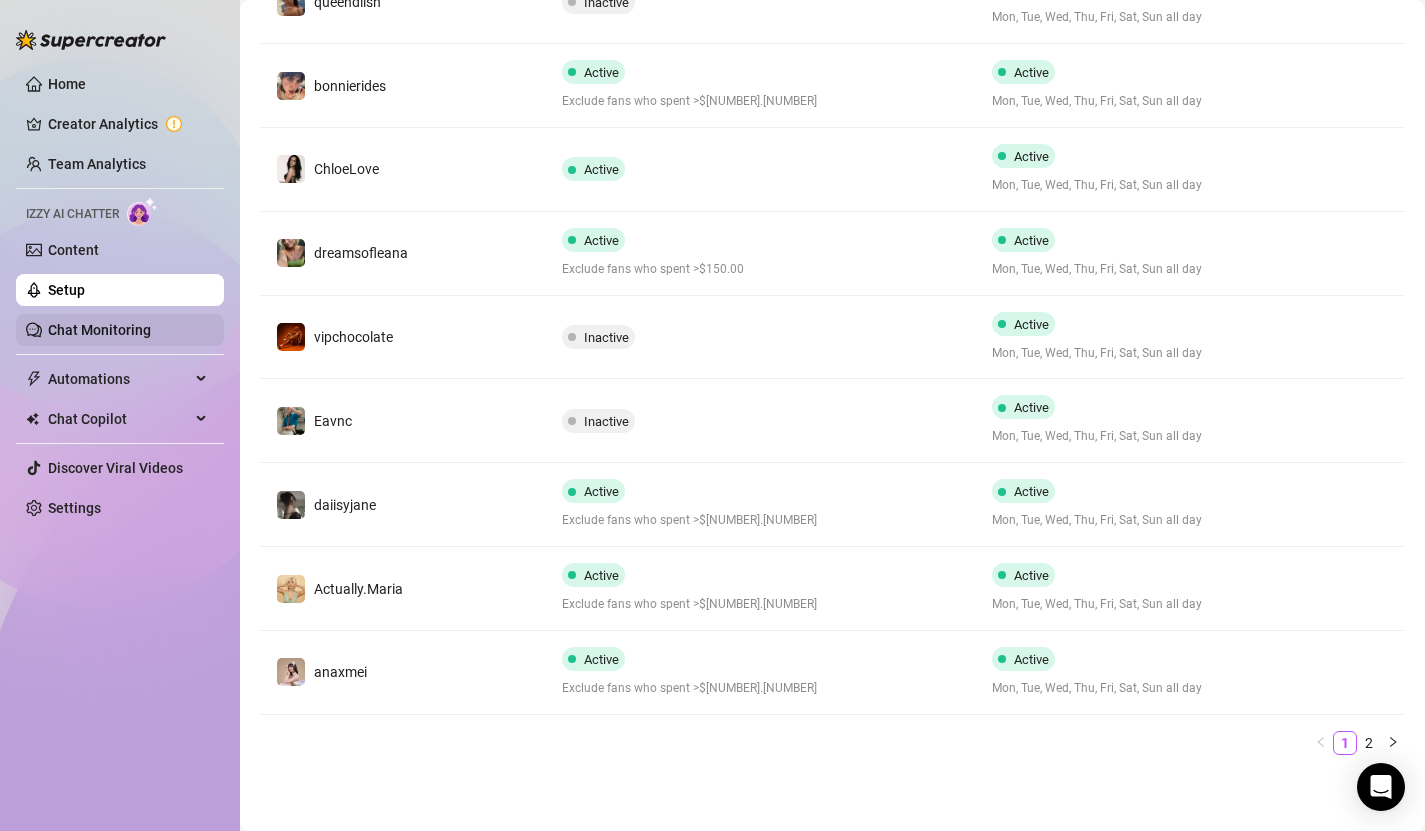 click on "Chat Monitoring" at bounding box center [99, 330] 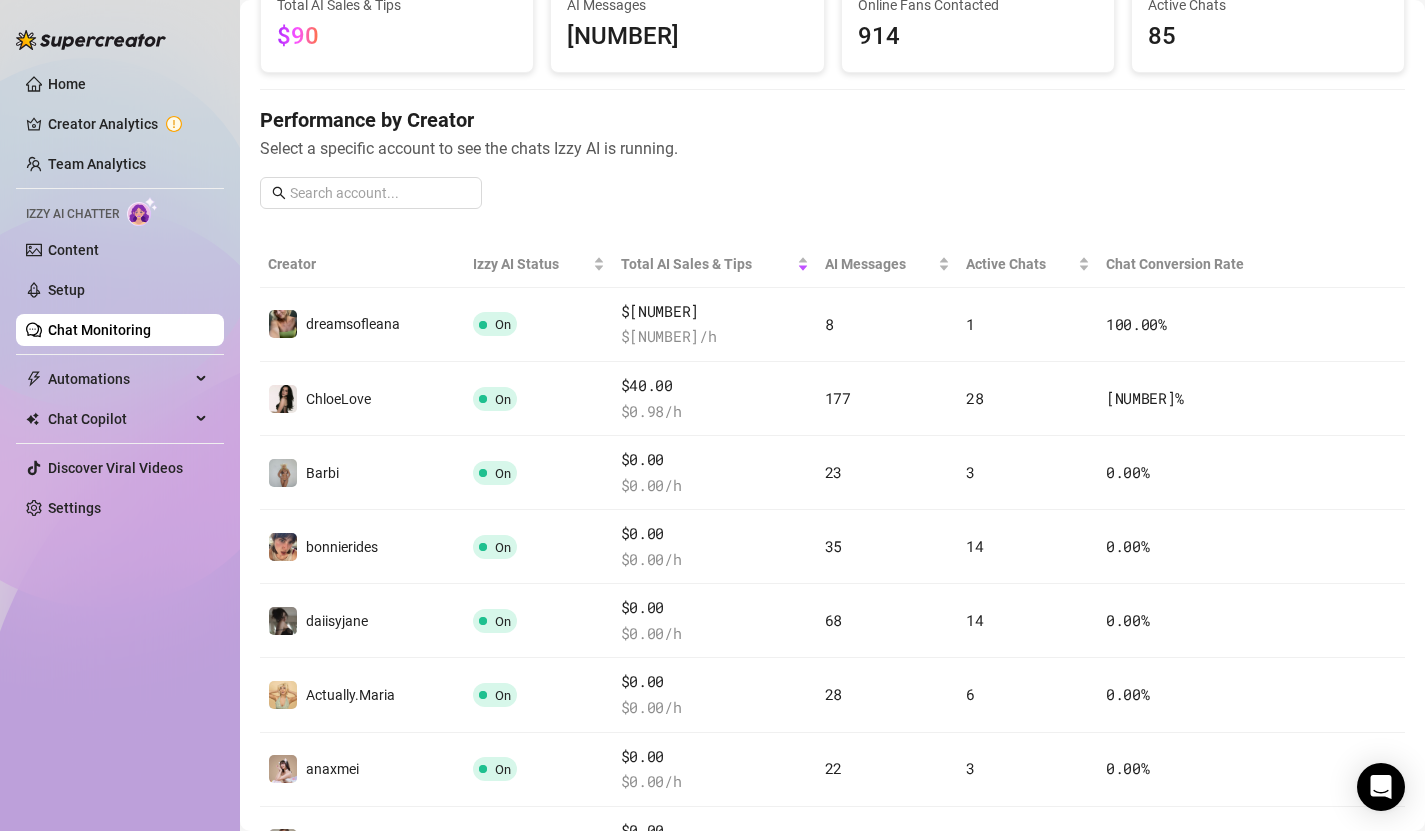scroll, scrollTop: 165, scrollLeft: 0, axis: vertical 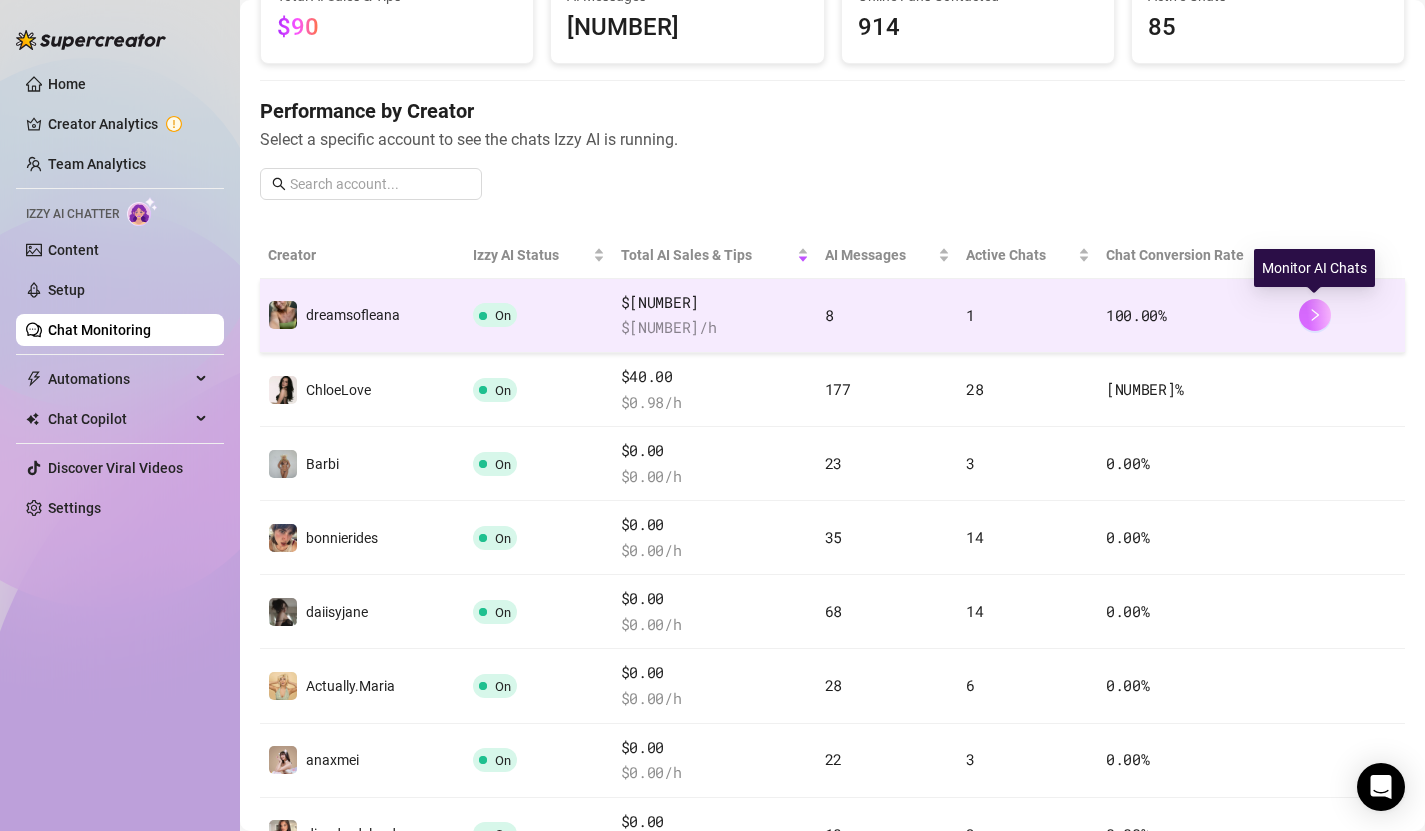 click 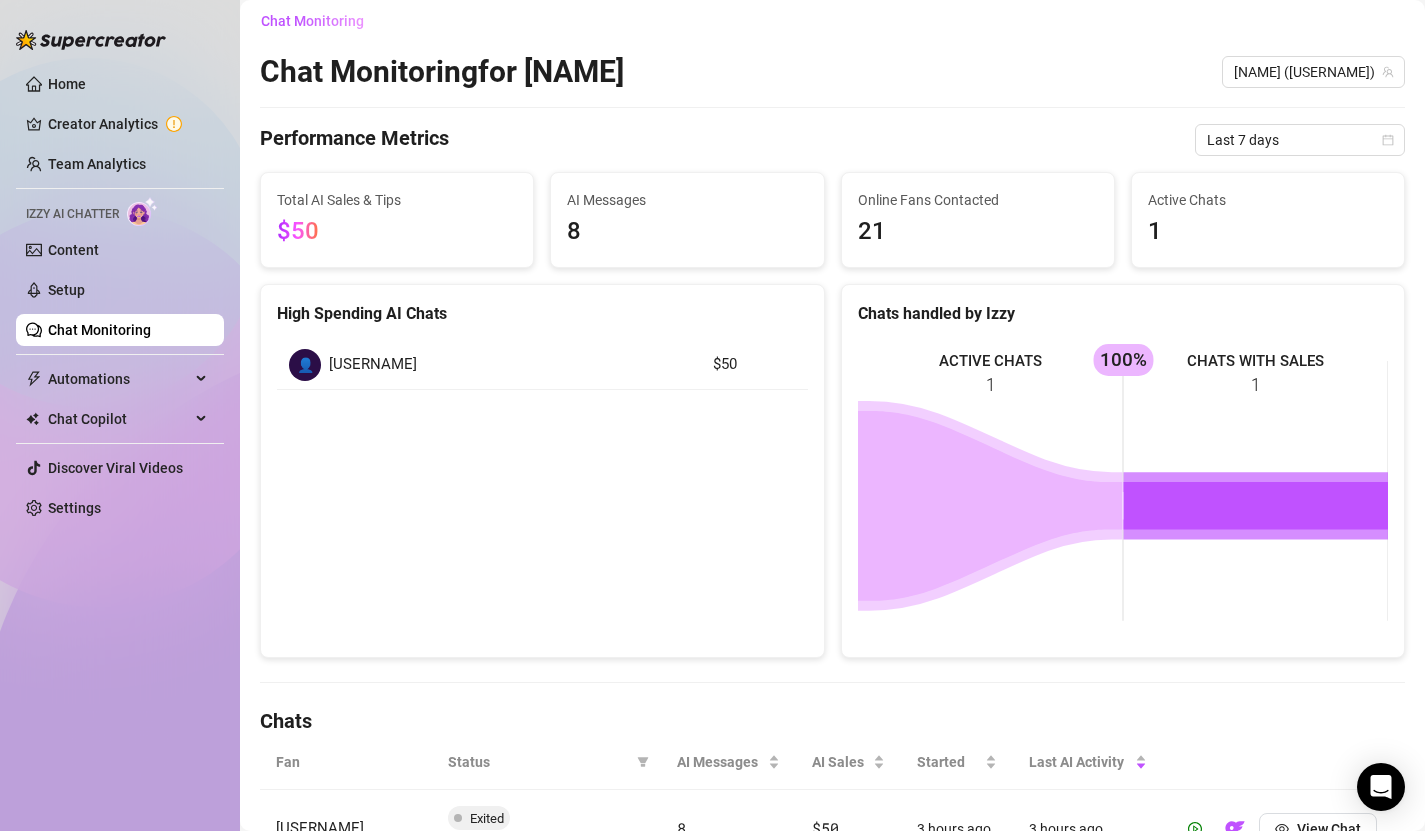 scroll, scrollTop: 0, scrollLeft: 0, axis: both 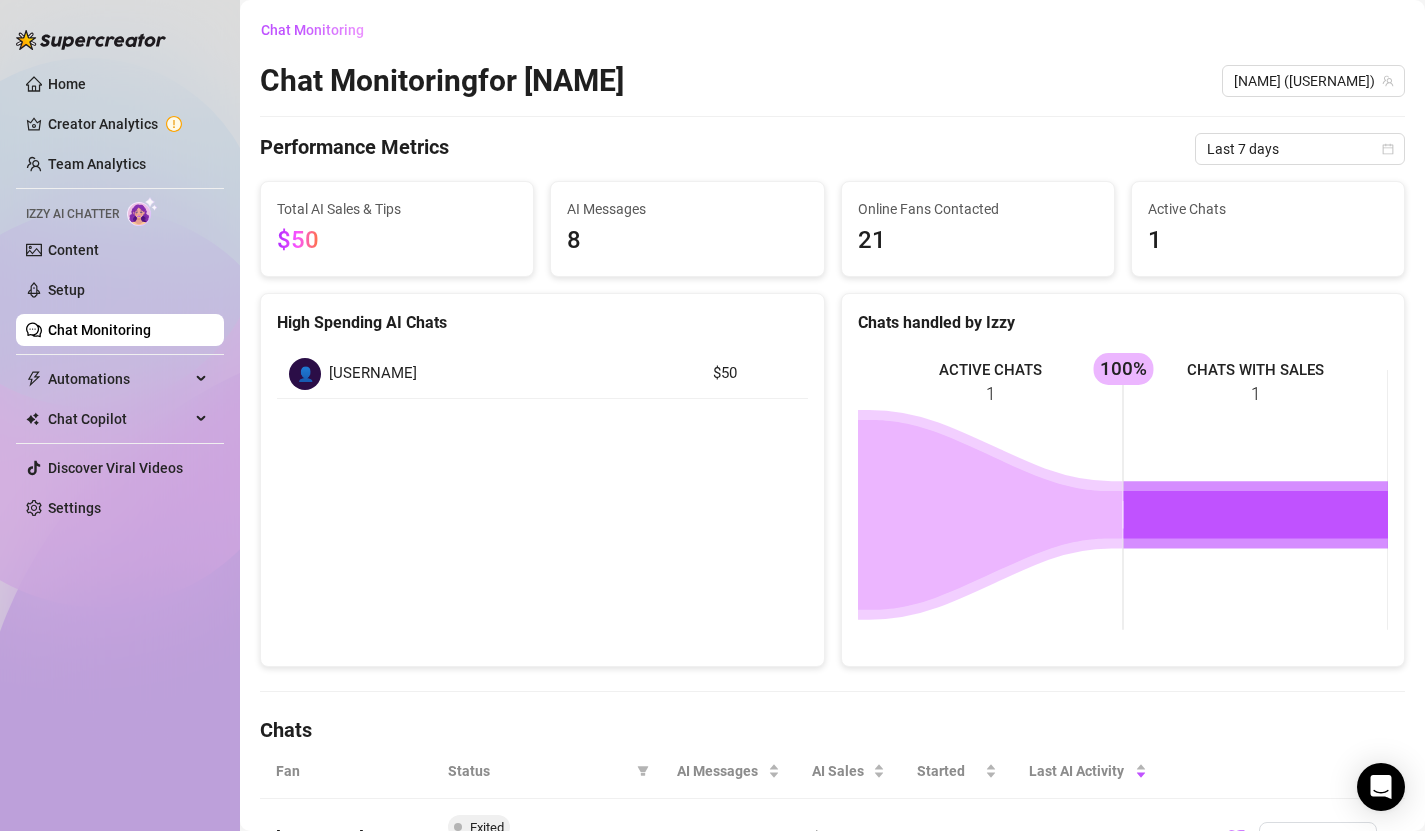 click on "21" at bounding box center (978, 241) 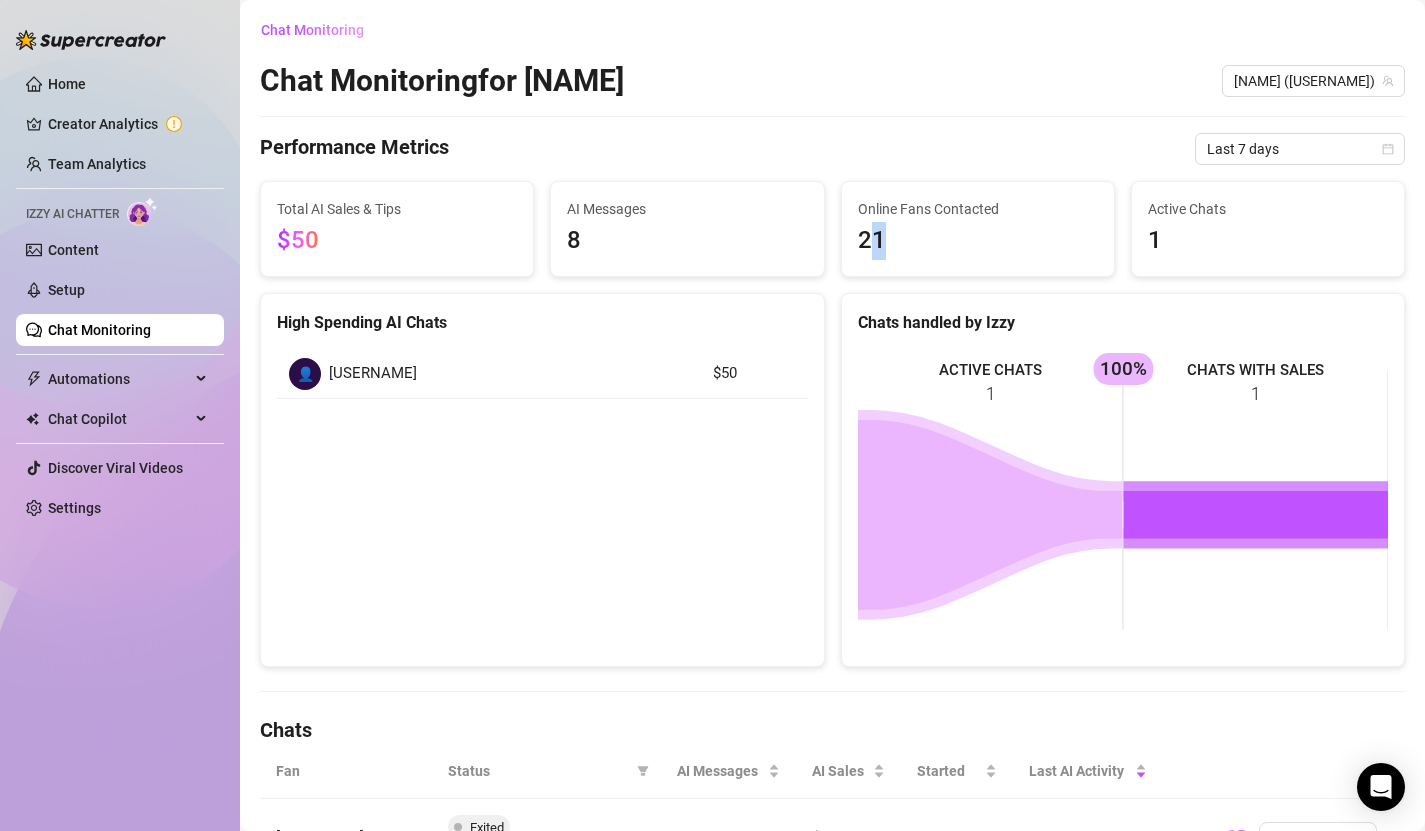 drag, startPoint x: 871, startPoint y: 233, endPoint x: 914, endPoint y: 228, distance: 43.289722 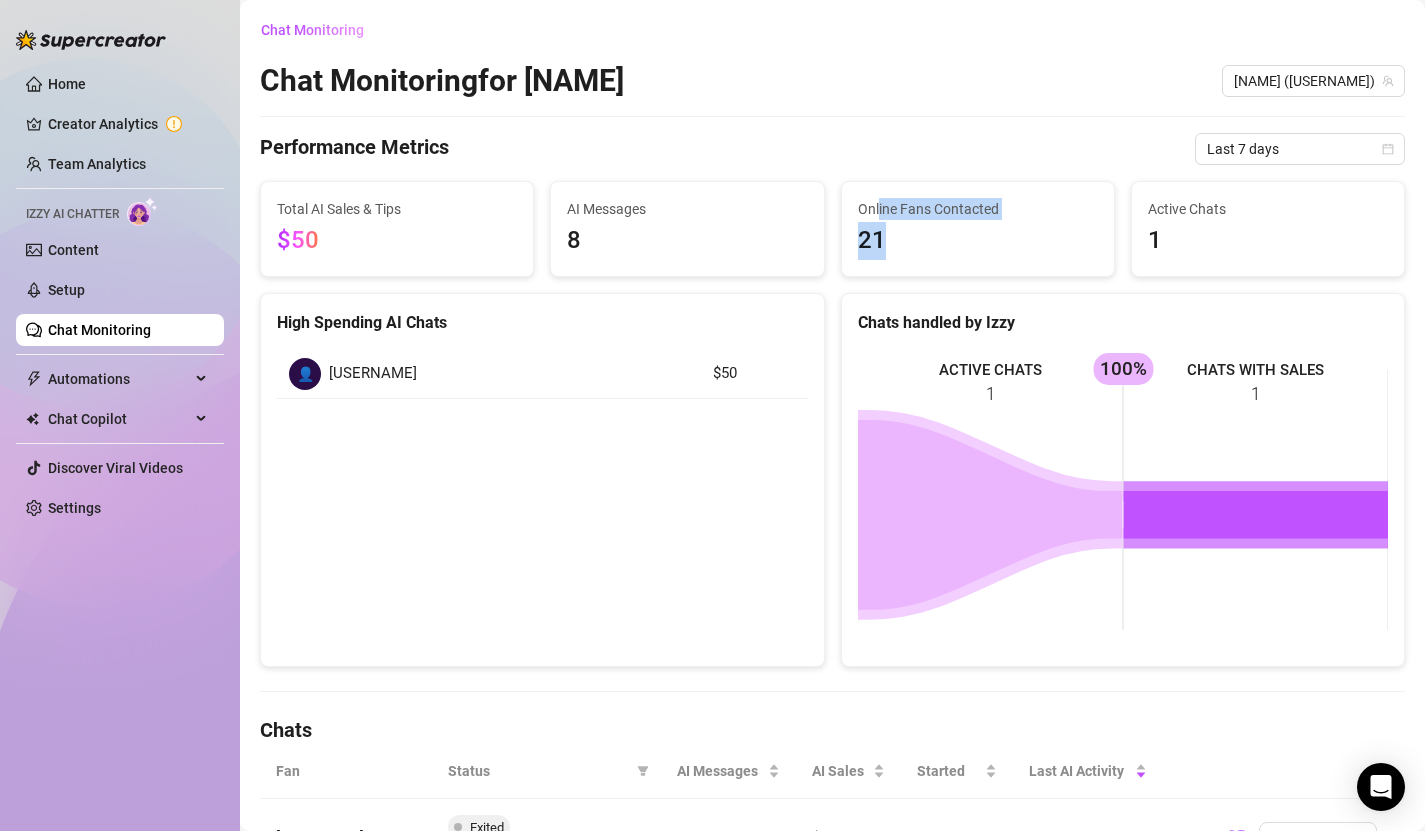 drag, startPoint x: 908, startPoint y: 234, endPoint x: 879, endPoint y: 204, distance: 41.725292 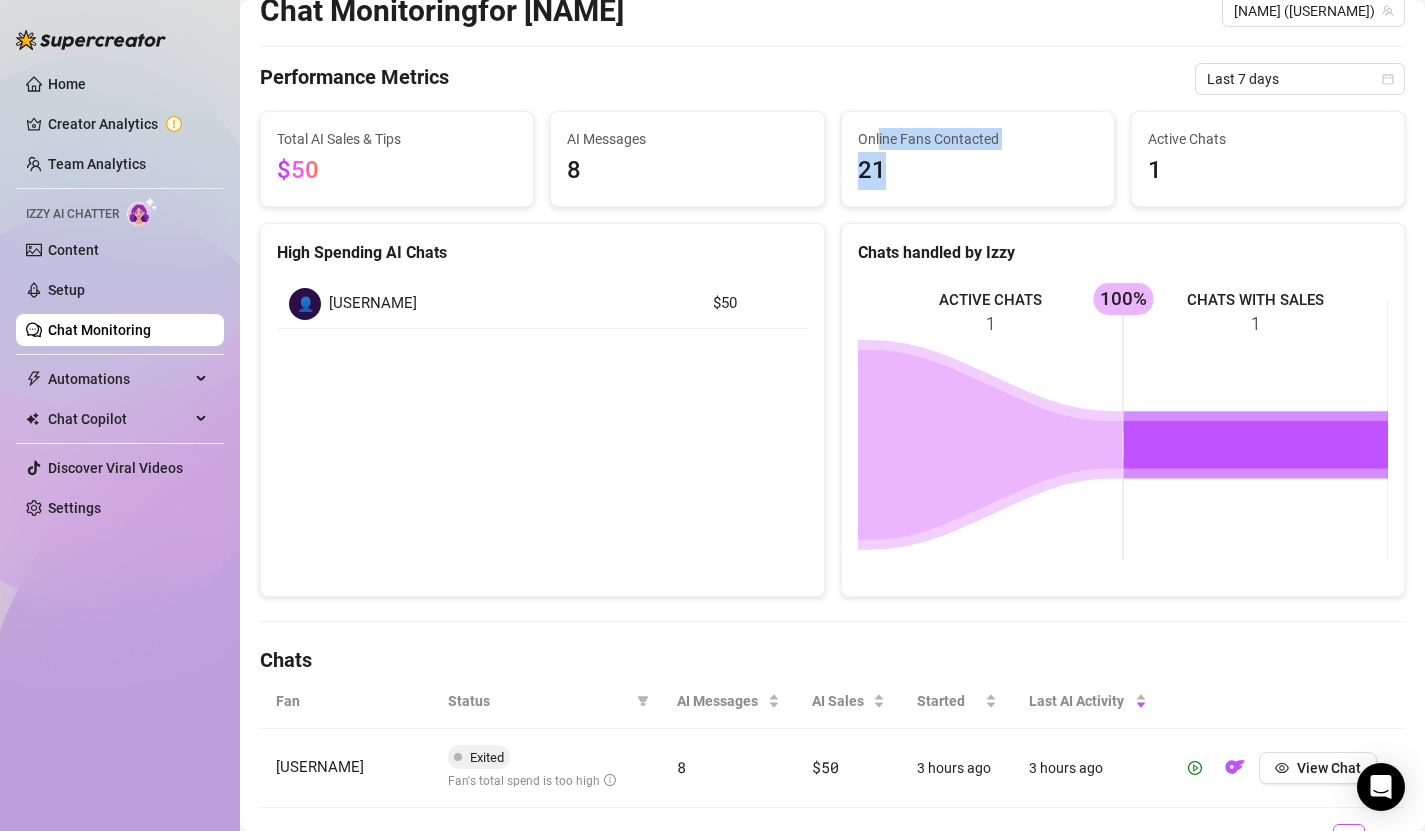 scroll, scrollTop: 0, scrollLeft: 0, axis: both 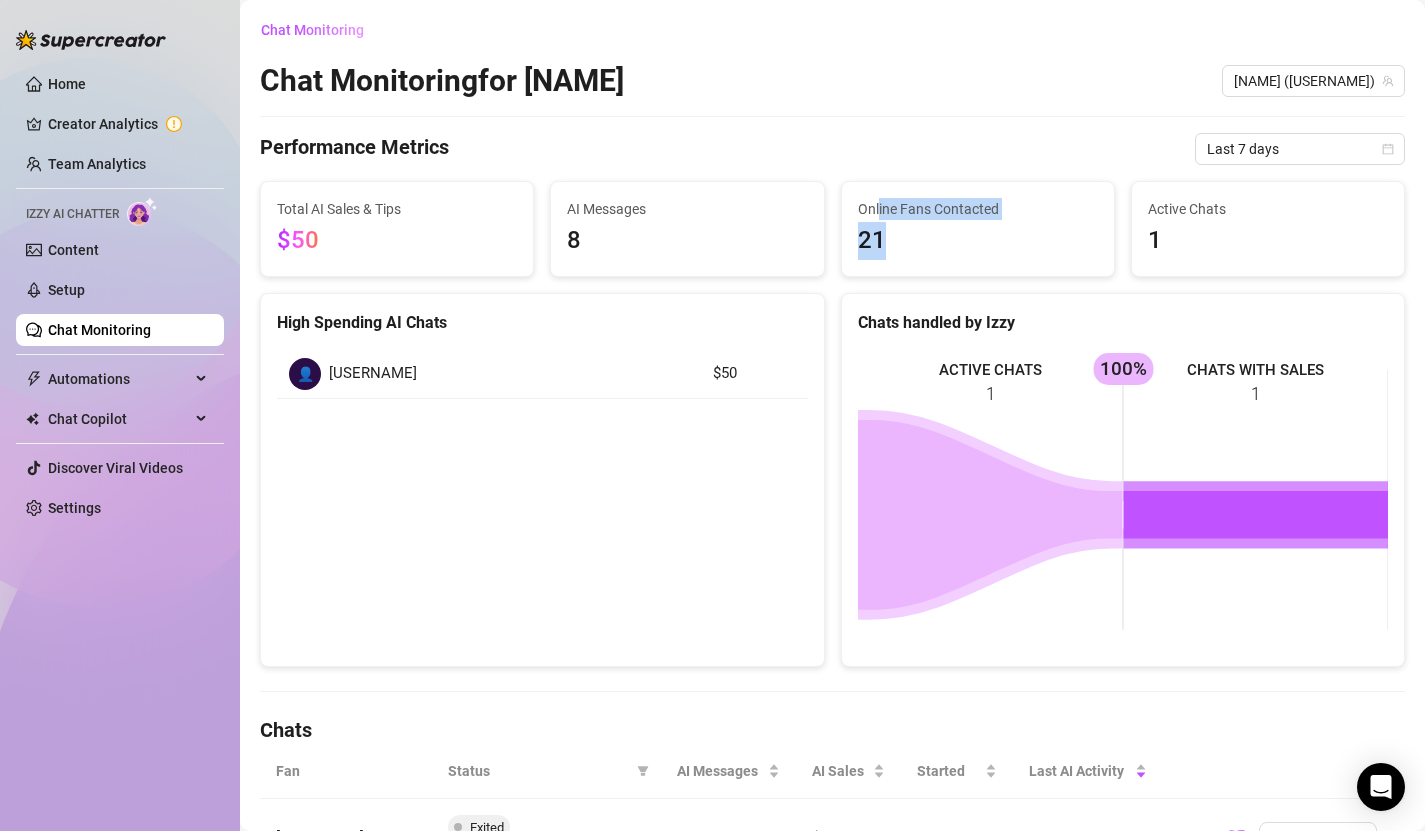 click on "Chat Monitoring" at bounding box center [99, 330] 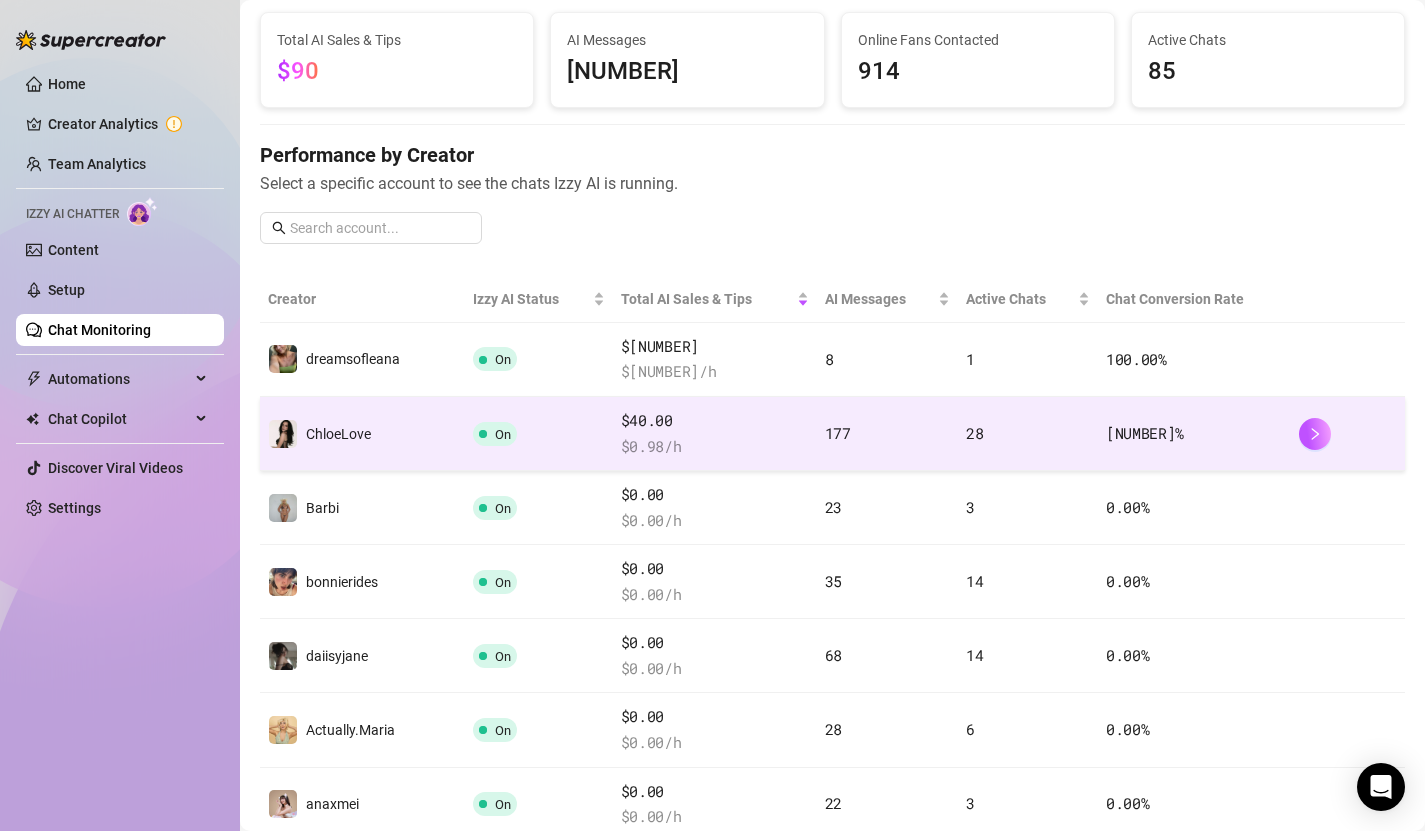 scroll, scrollTop: 132, scrollLeft: 0, axis: vertical 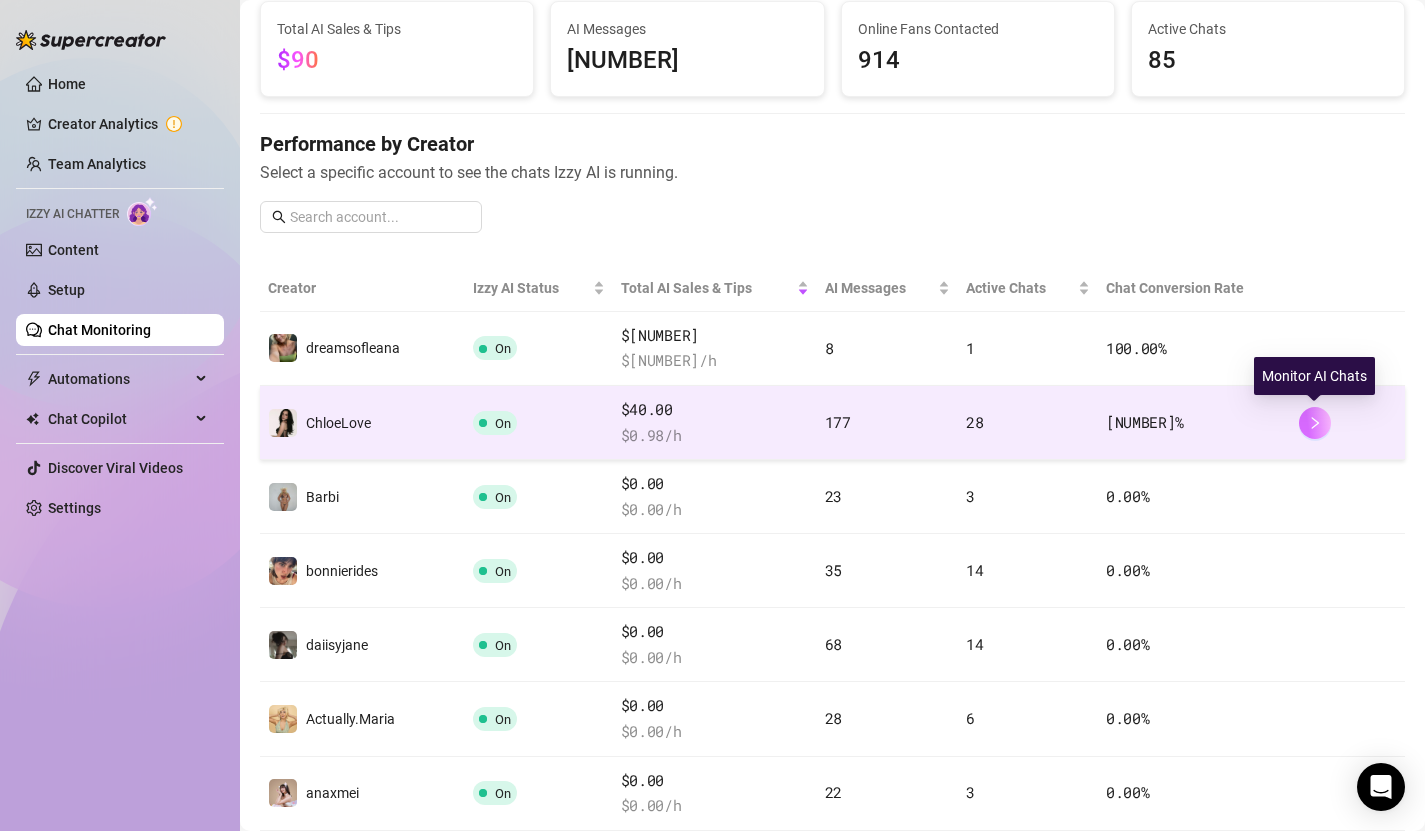 click 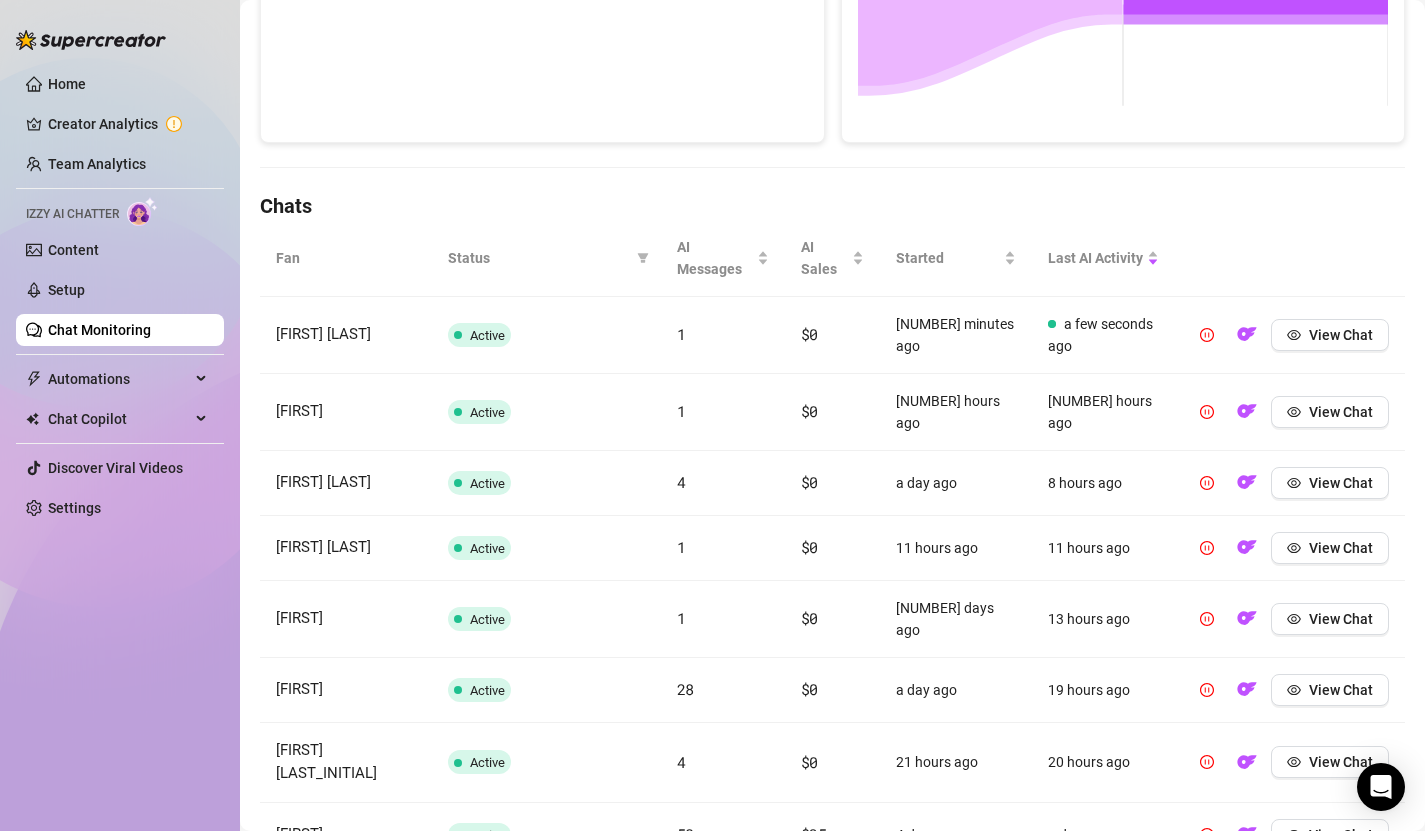 scroll, scrollTop: 526, scrollLeft: 0, axis: vertical 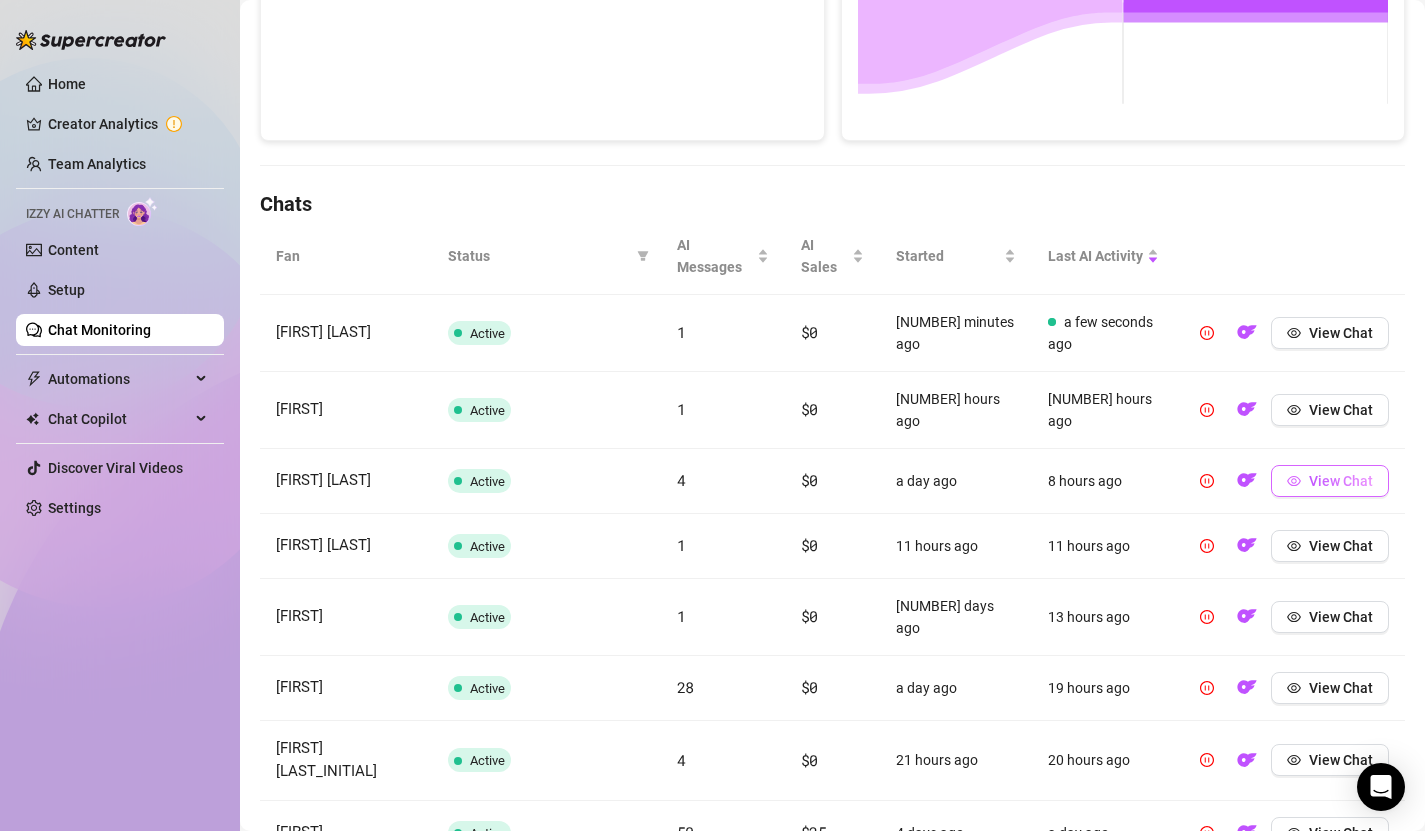 click on "View Chat" at bounding box center (1341, 481) 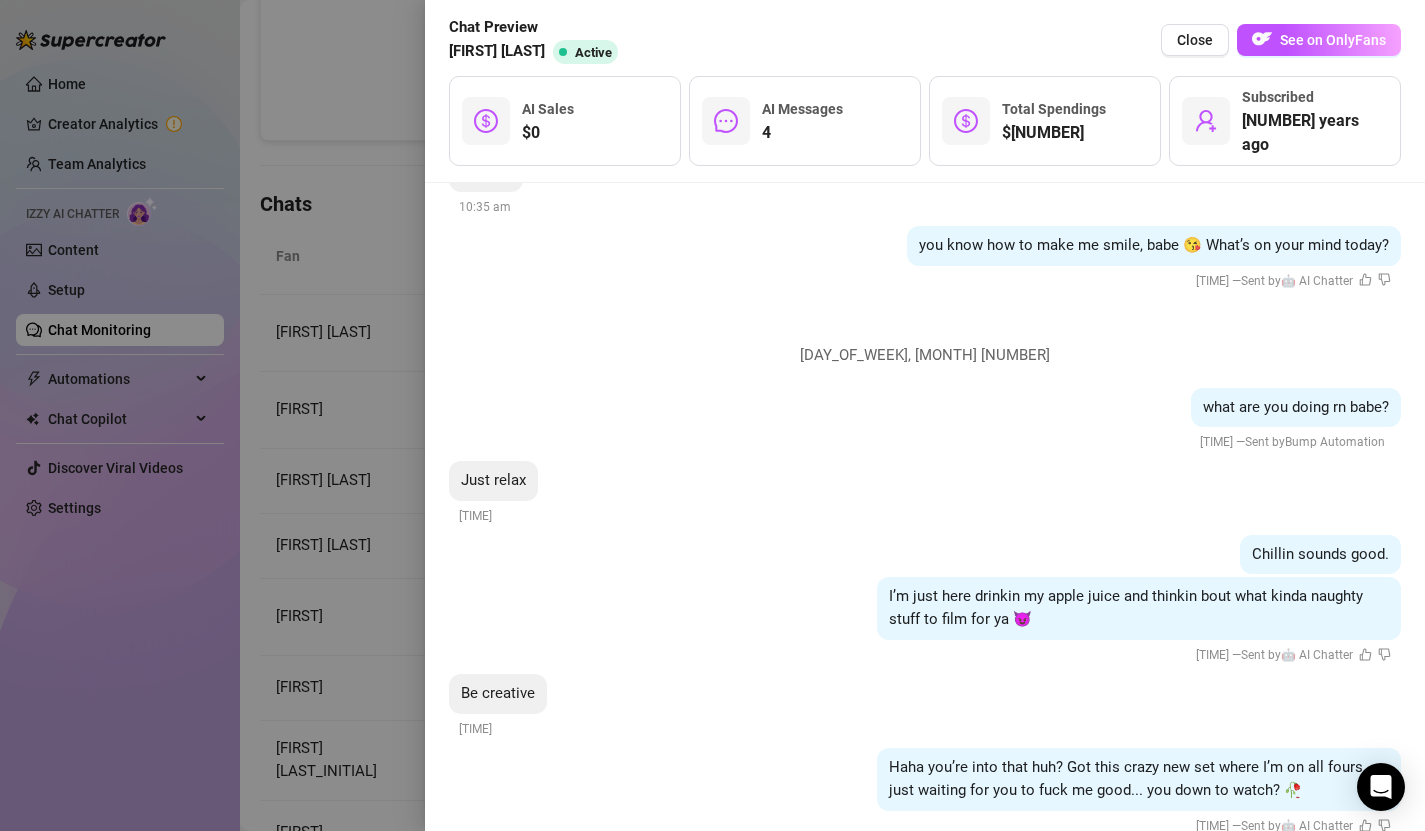 scroll, scrollTop: 1928, scrollLeft: 0, axis: vertical 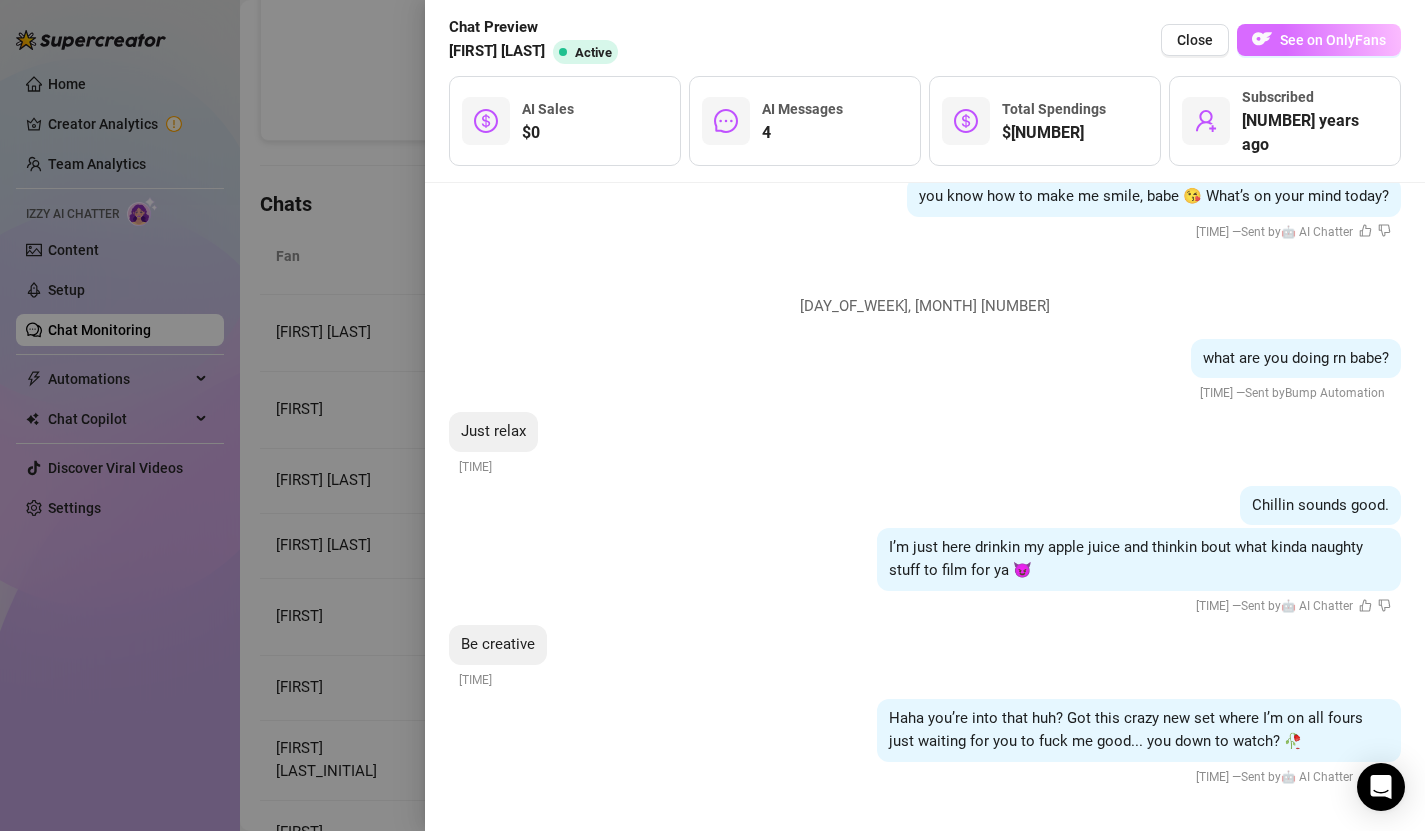 click on "See on OnlyFans" at bounding box center [1333, 40] 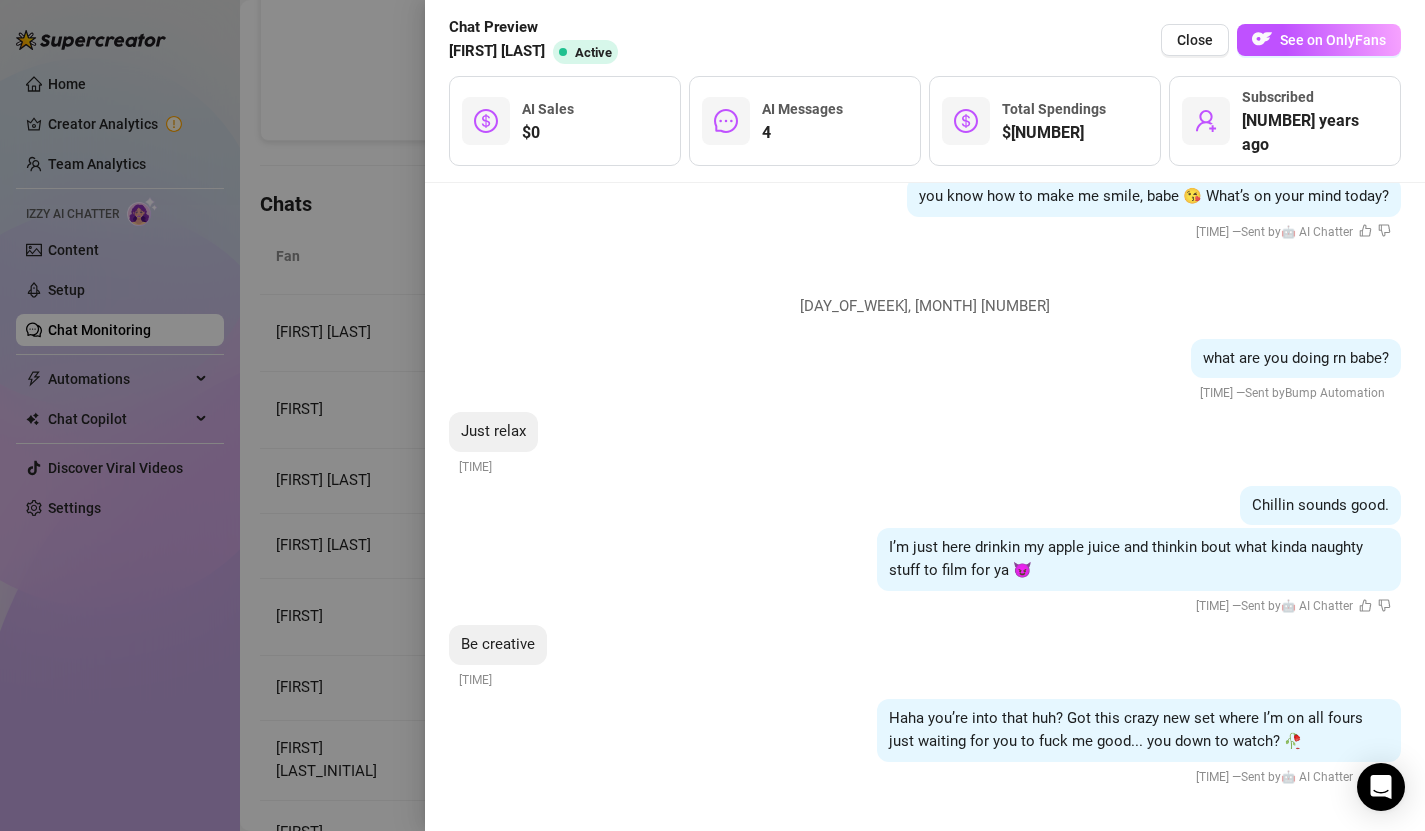 click at bounding box center [712, 415] 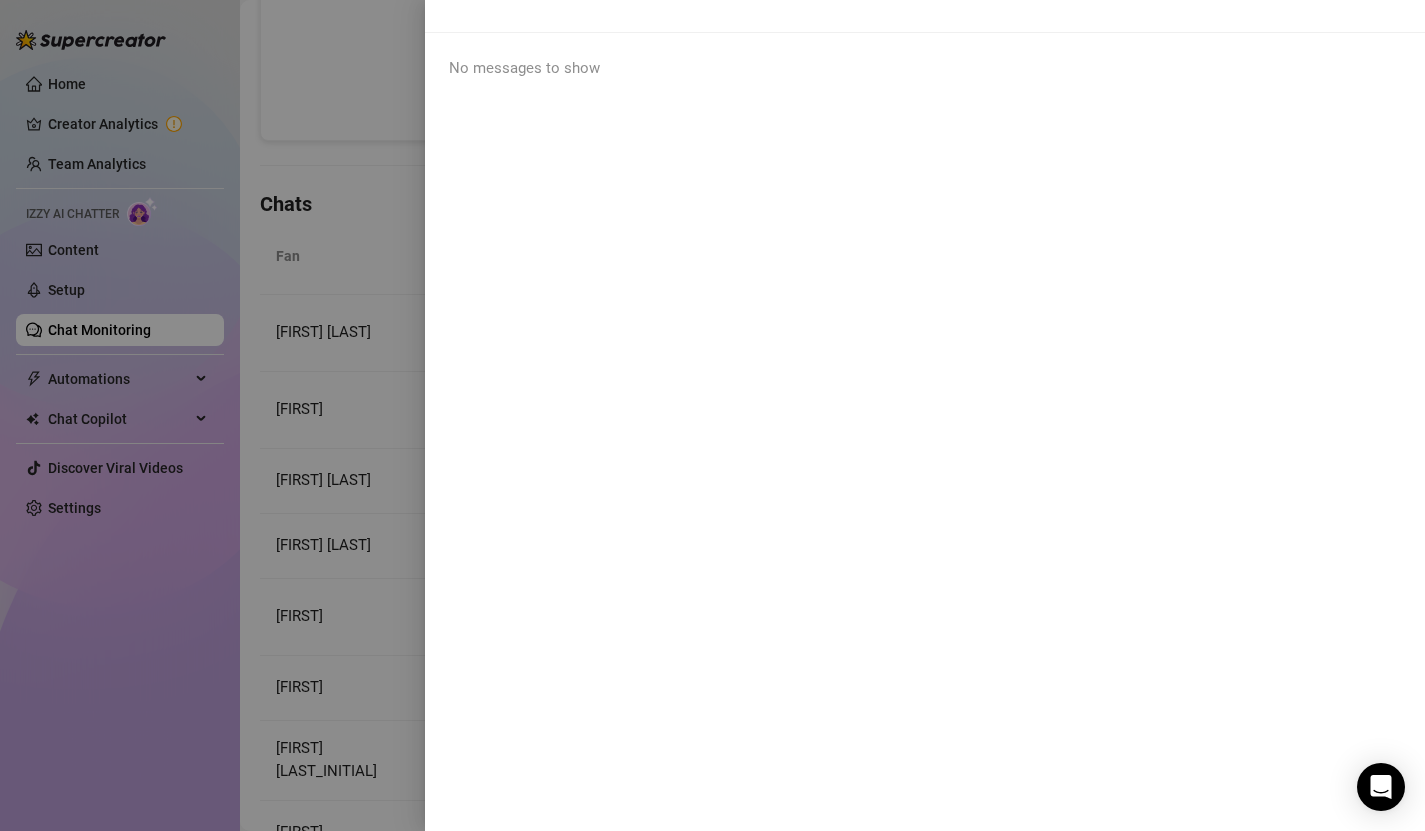 scroll, scrollTop: 0, scrollLeft: 0, axis: both 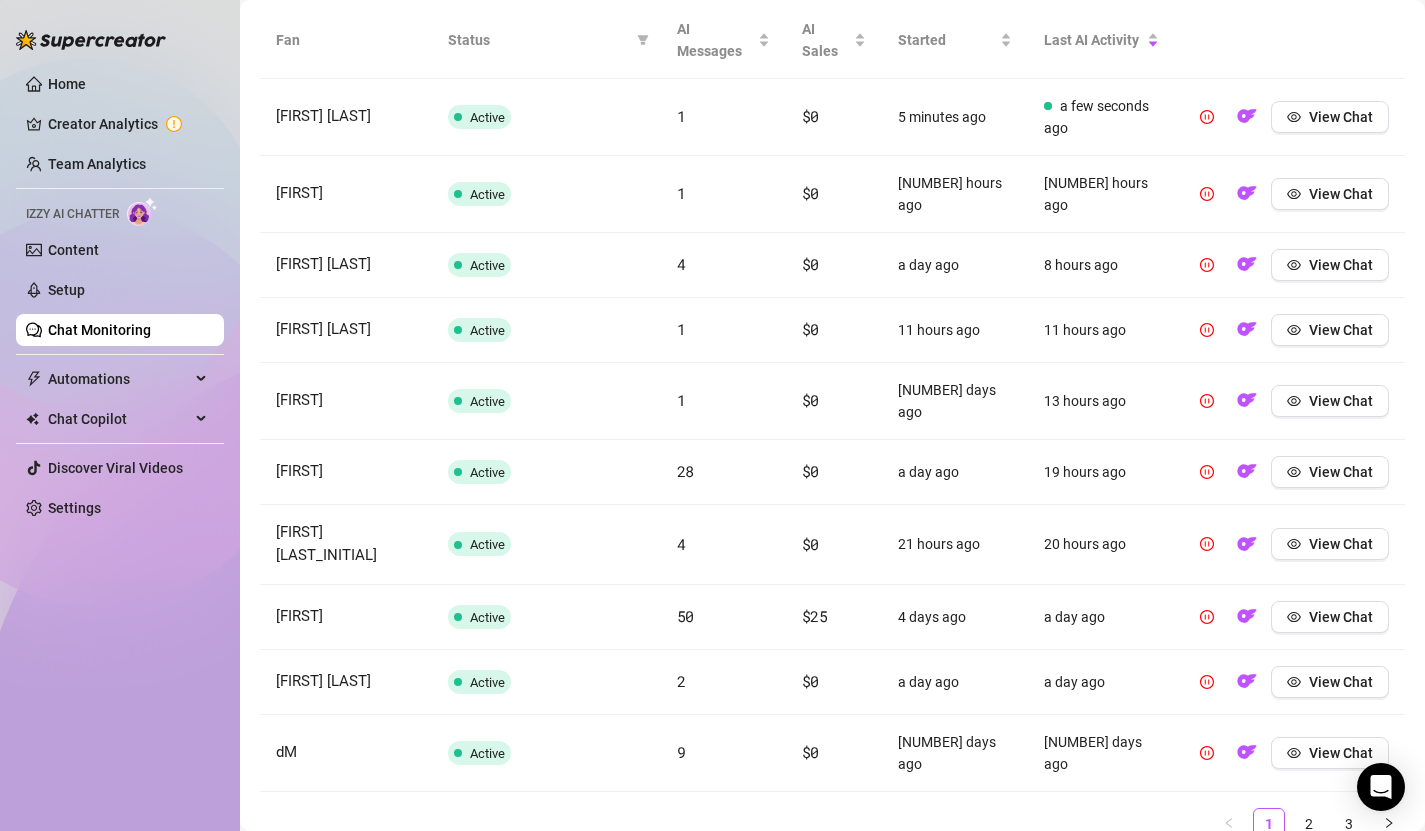 click on "Chat Monitoring" at bounding box center (99, 330) 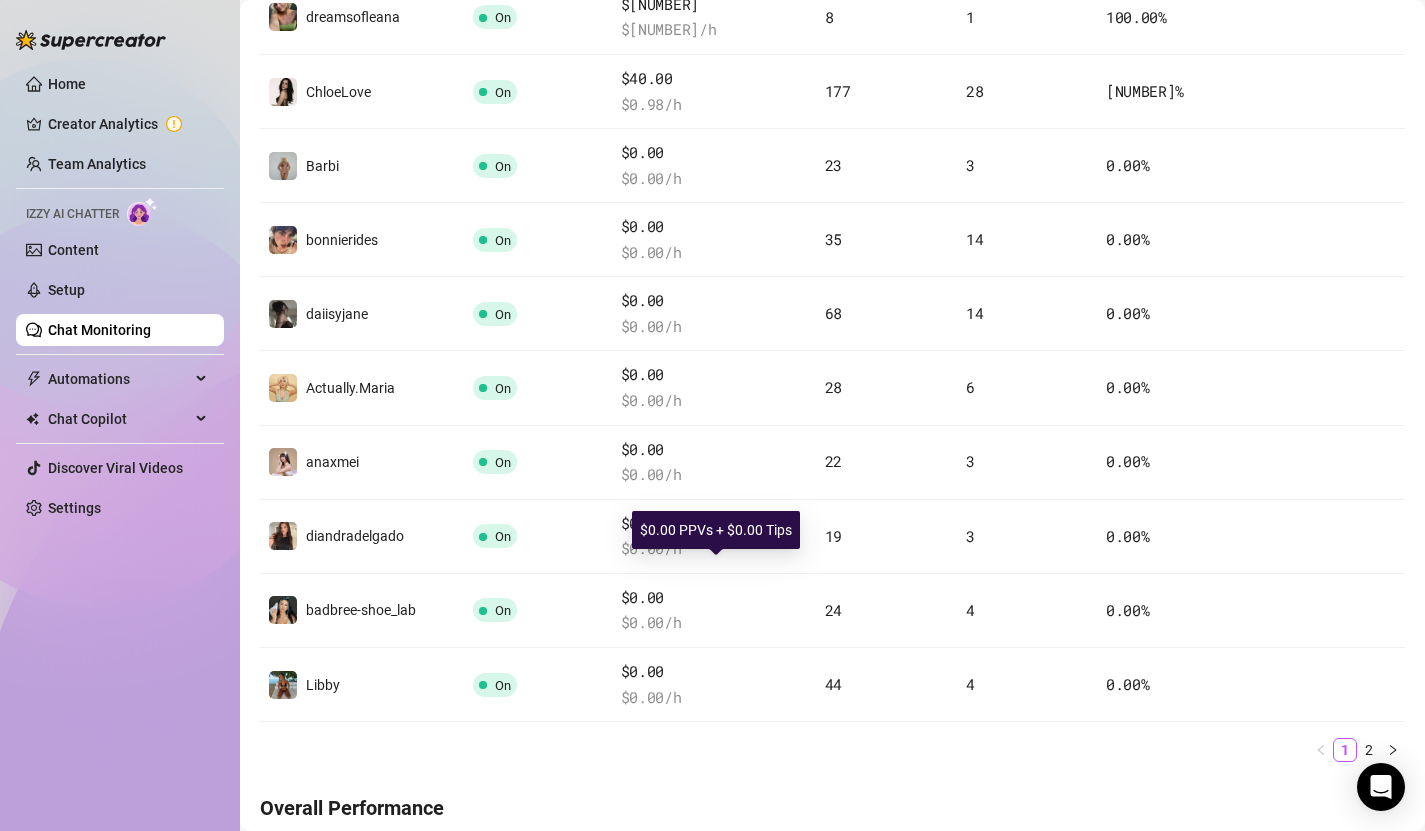 scroll, scrollTop: 0, scrollLeft: 0, axis: both 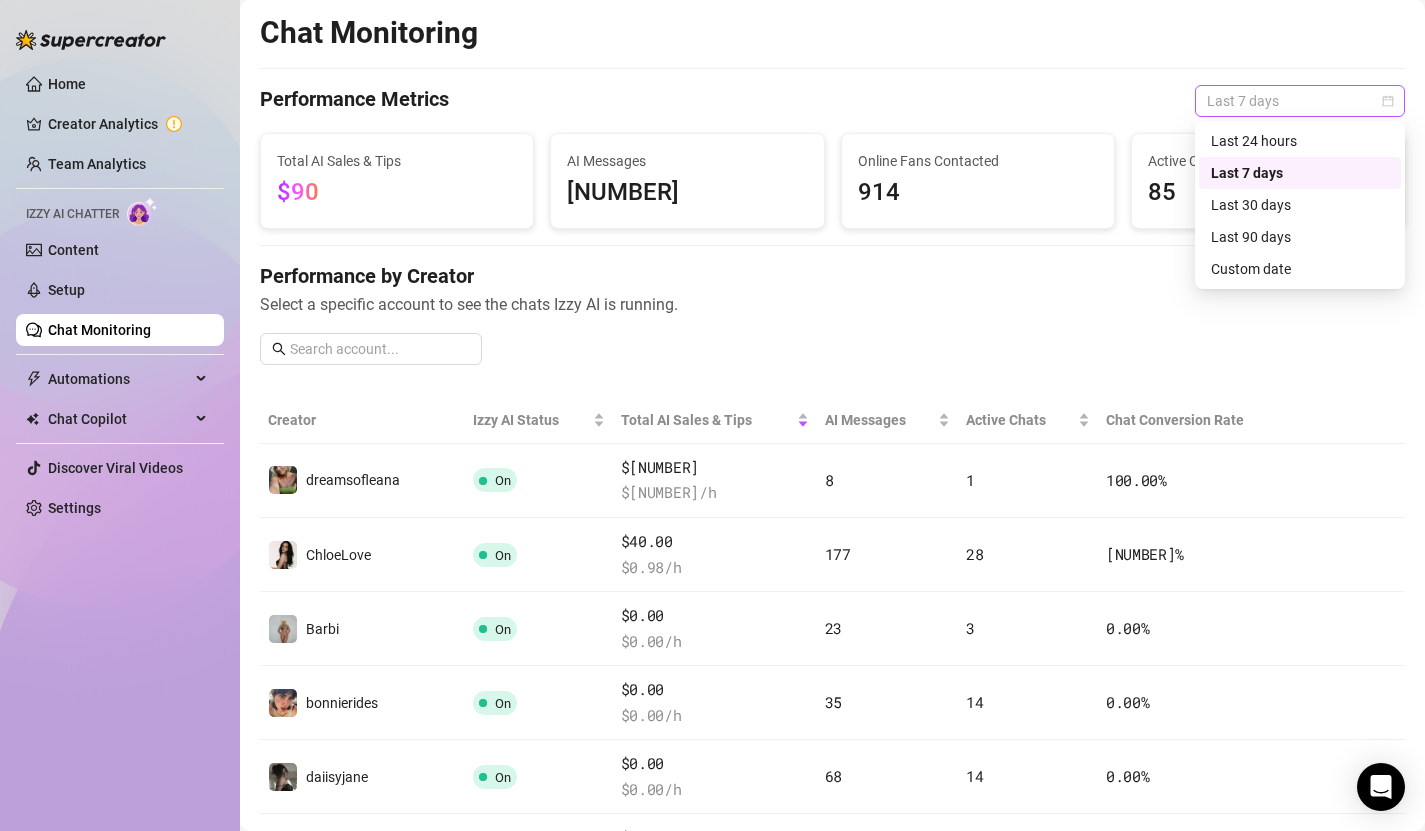 click on "Last 7 days" at bounding box center [1300, 101] 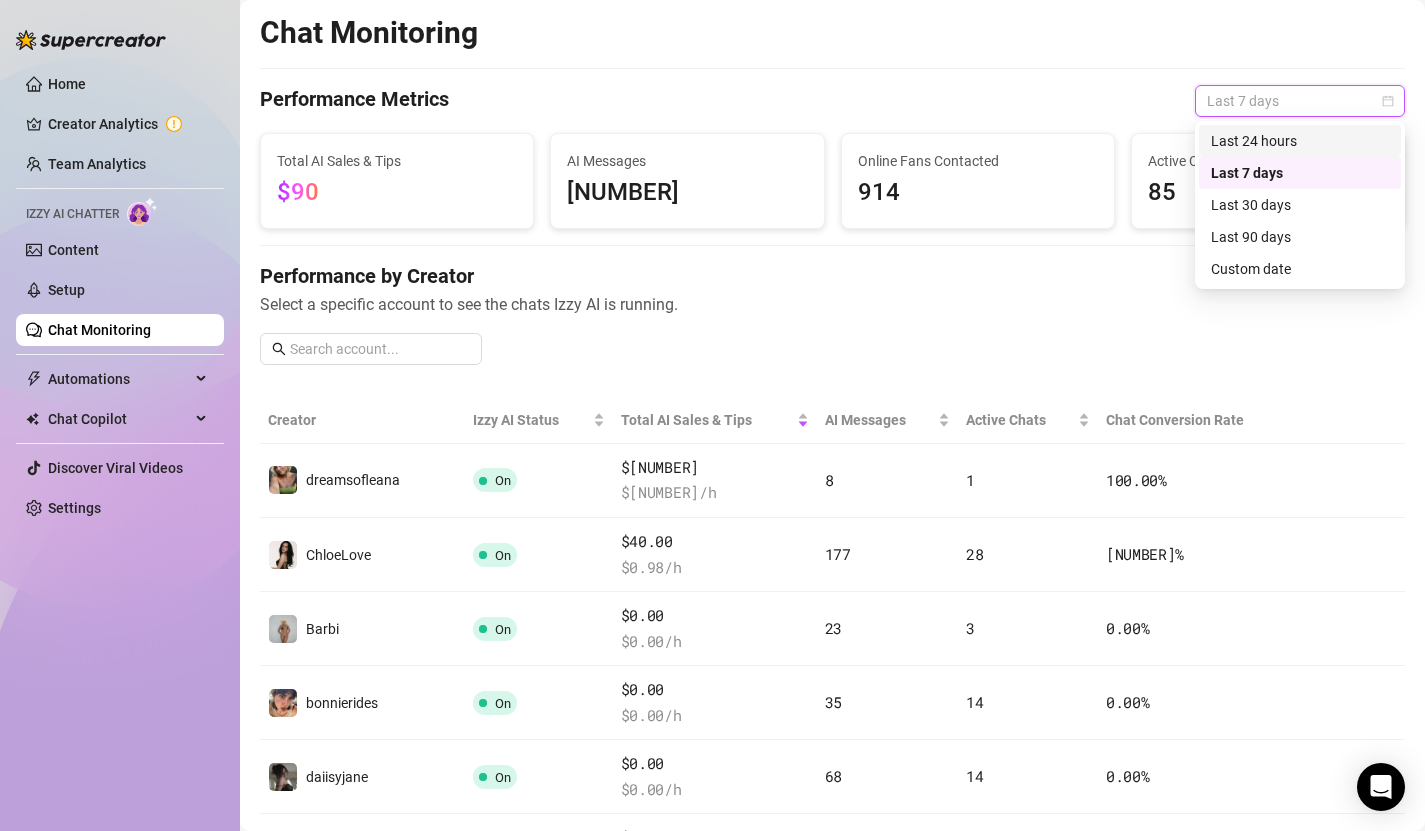 click on "Last 24 hours" at bounding box center [1300, 141] 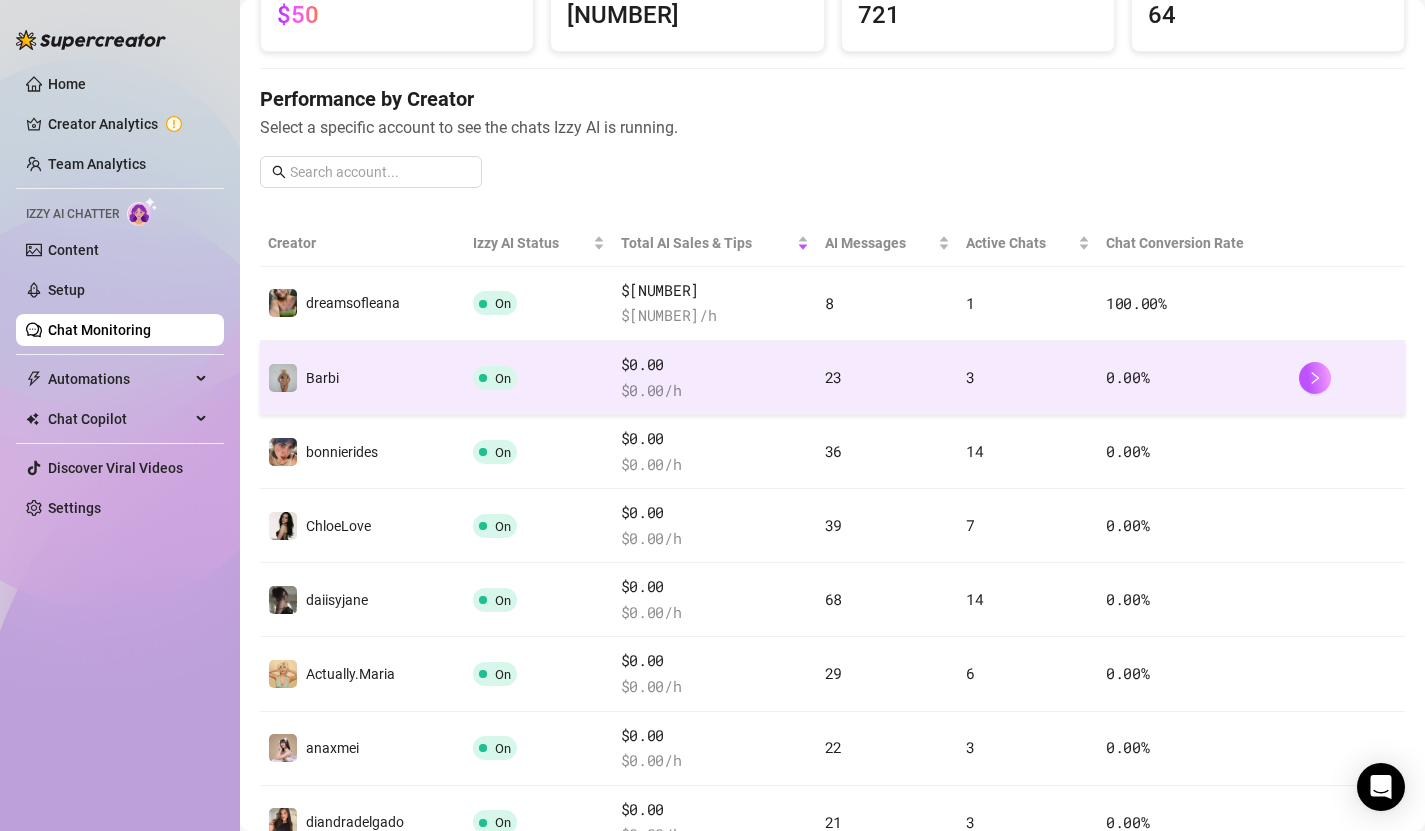 scroll, scrollTop: 360, scrollLeft: 0, axis: vertical 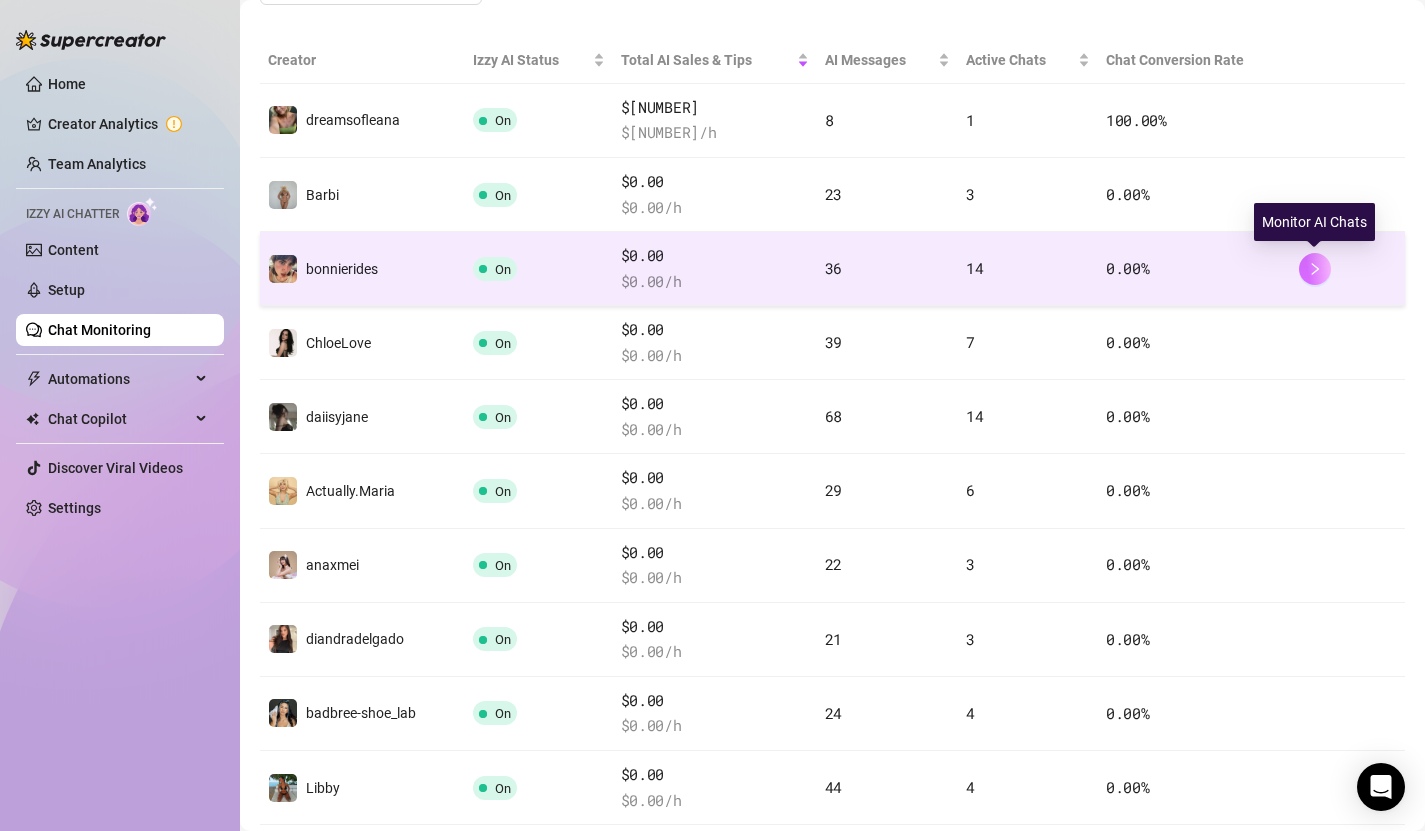 click 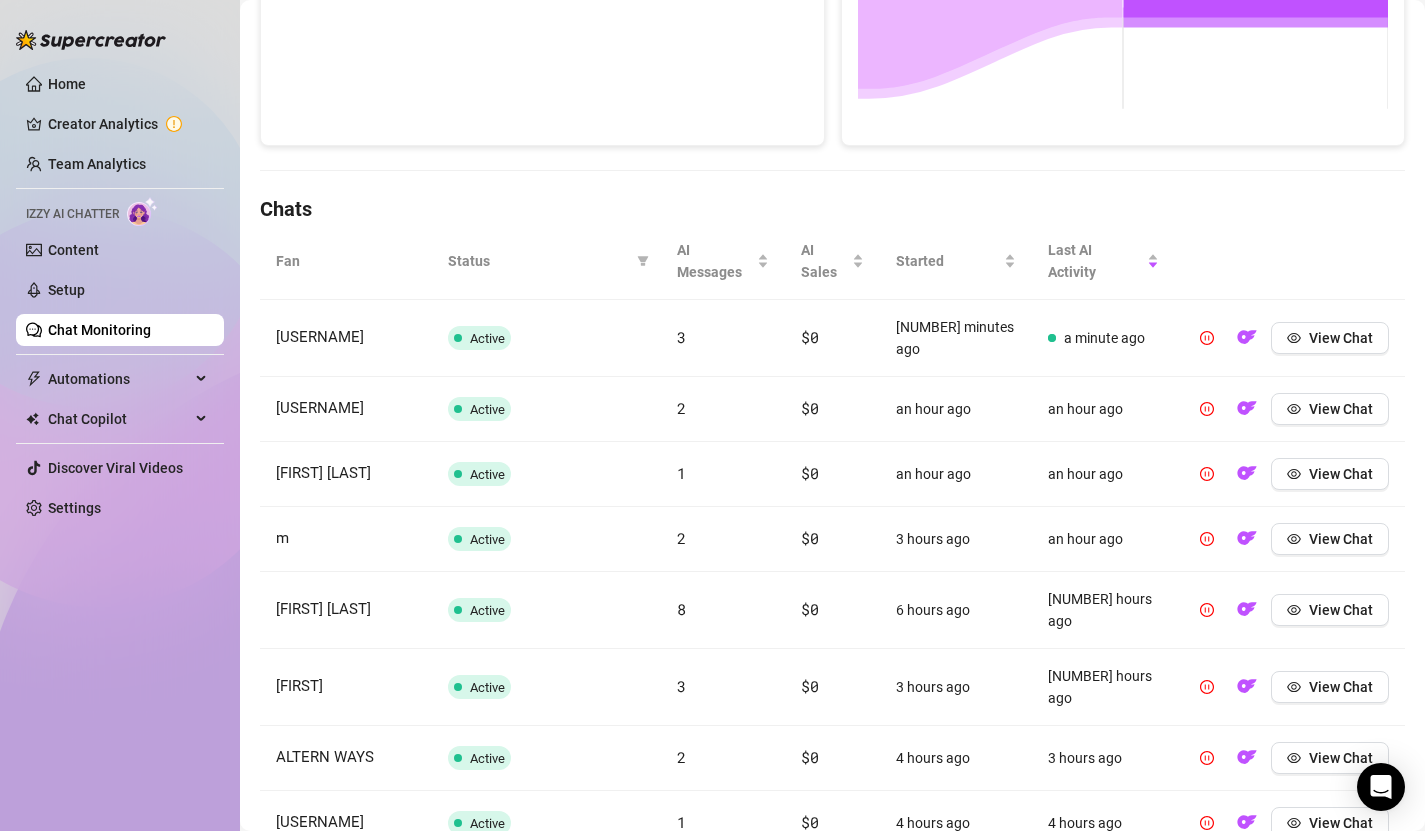 scroll, scrollTop: 524, scrollLeft: 0, axis: vertical 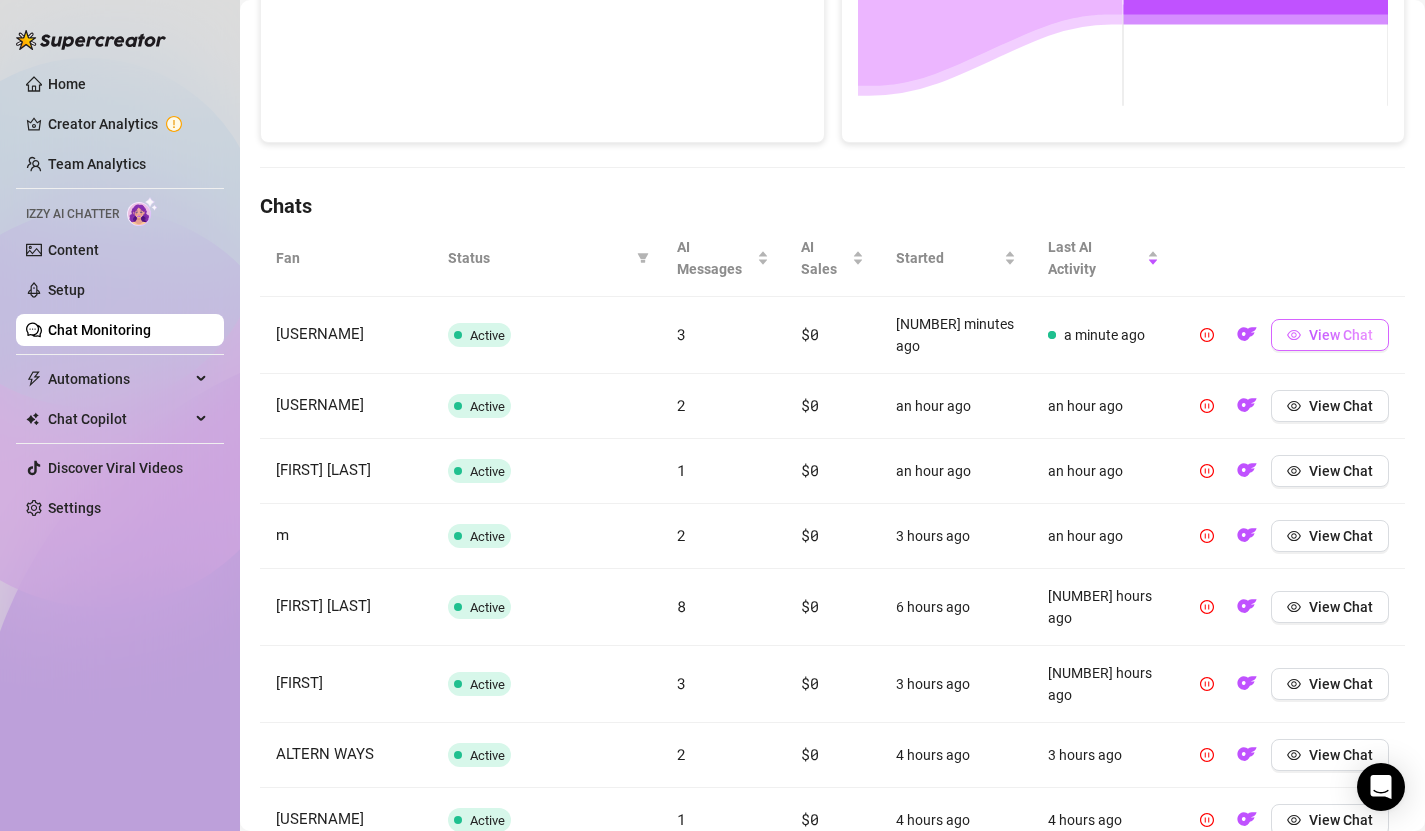 click on "View Chat" at bounding box center [1341, 335] 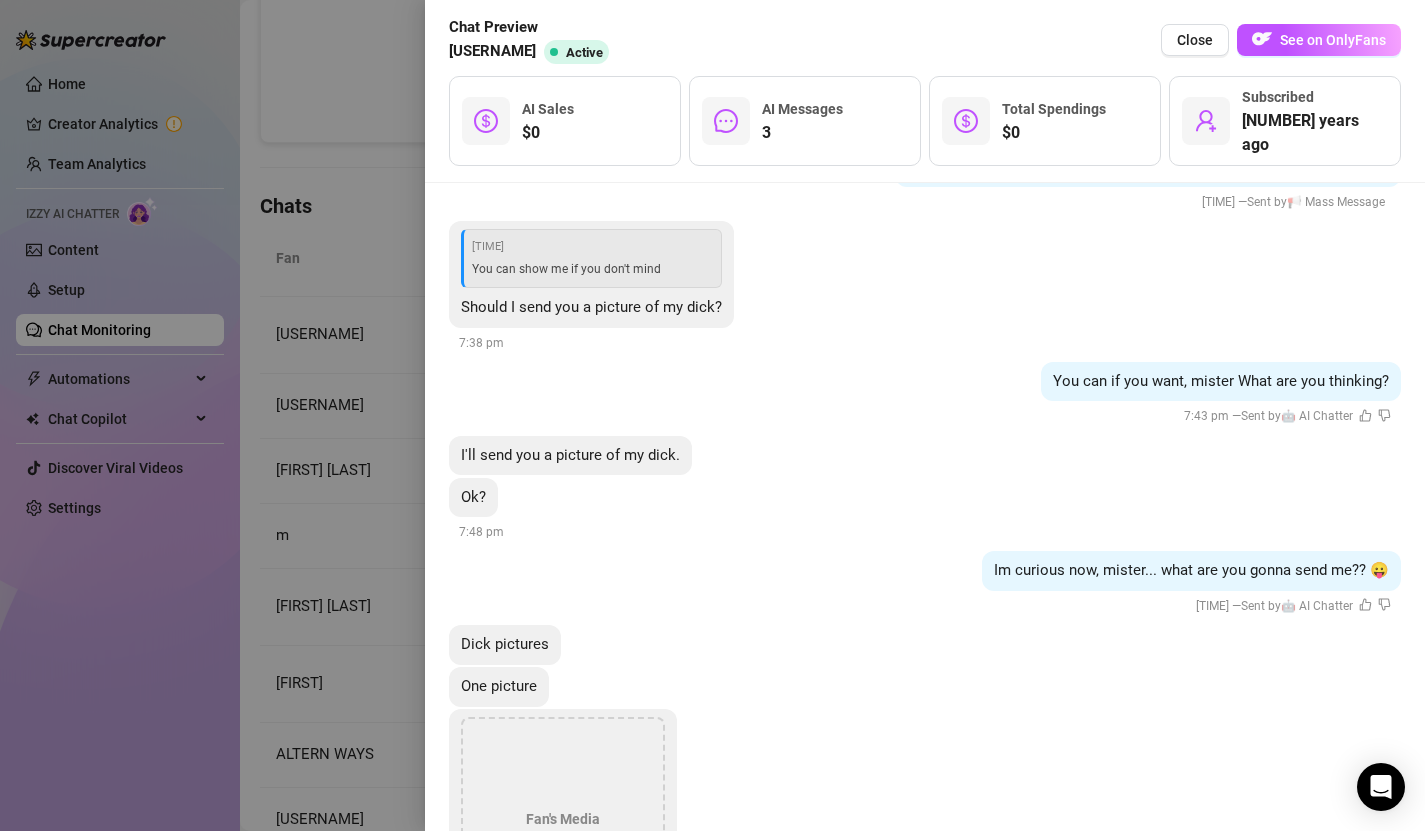 scroll, scrollTop: 1812, scrollLeft: 0, axis: vertical 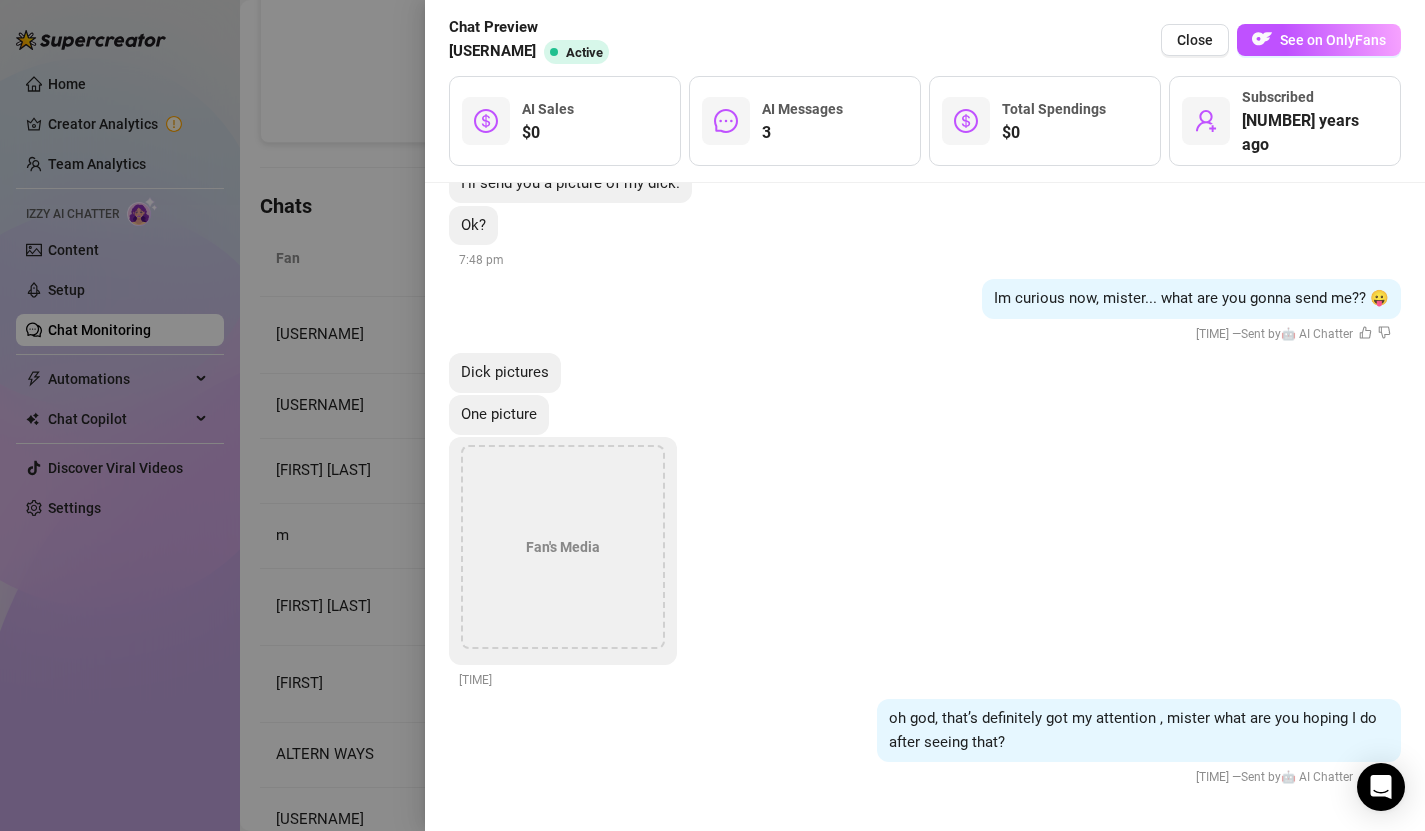 click at bounding box center (712, 415) 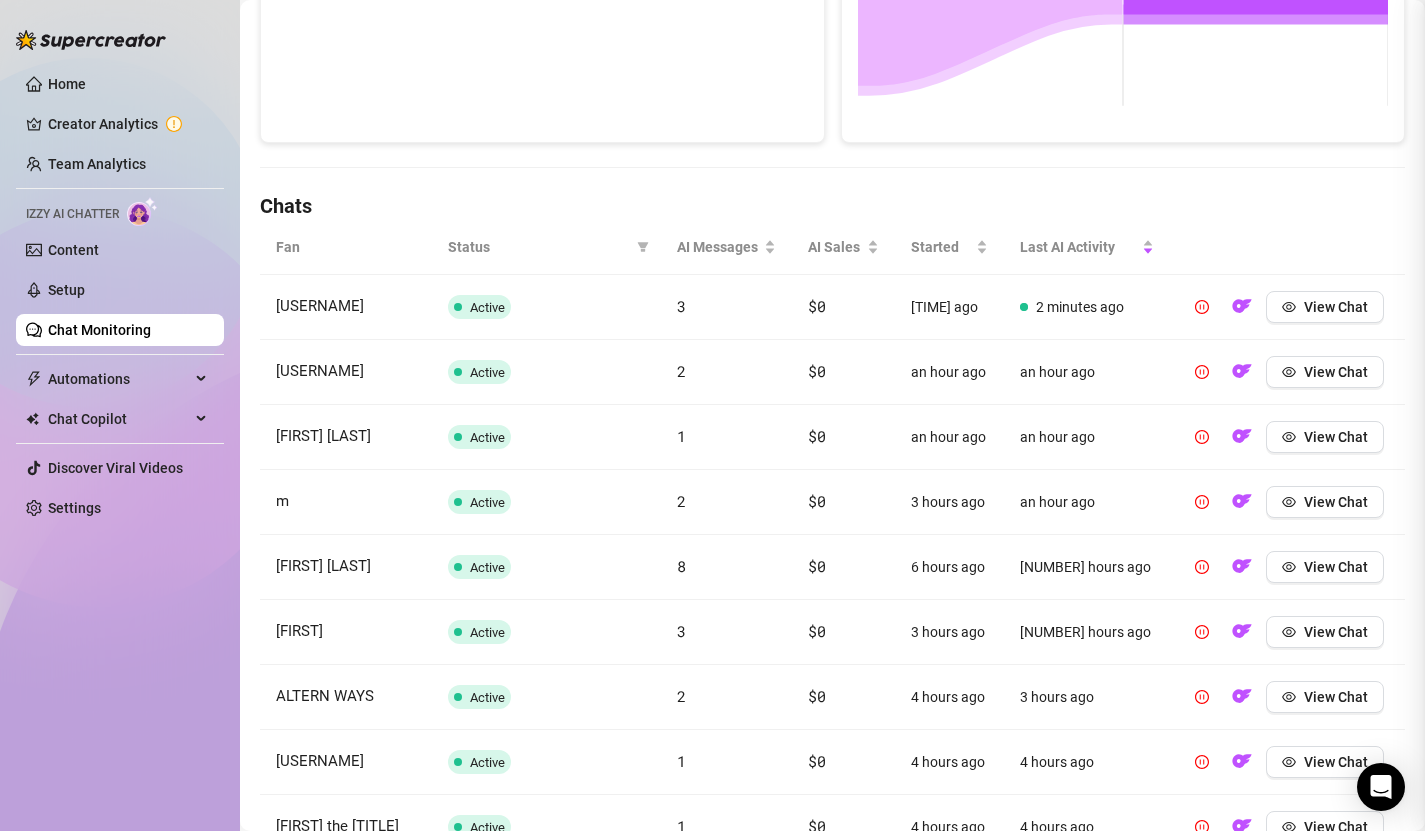 scroll, scrollTop: 0, scrollLeft: 0, axis: both 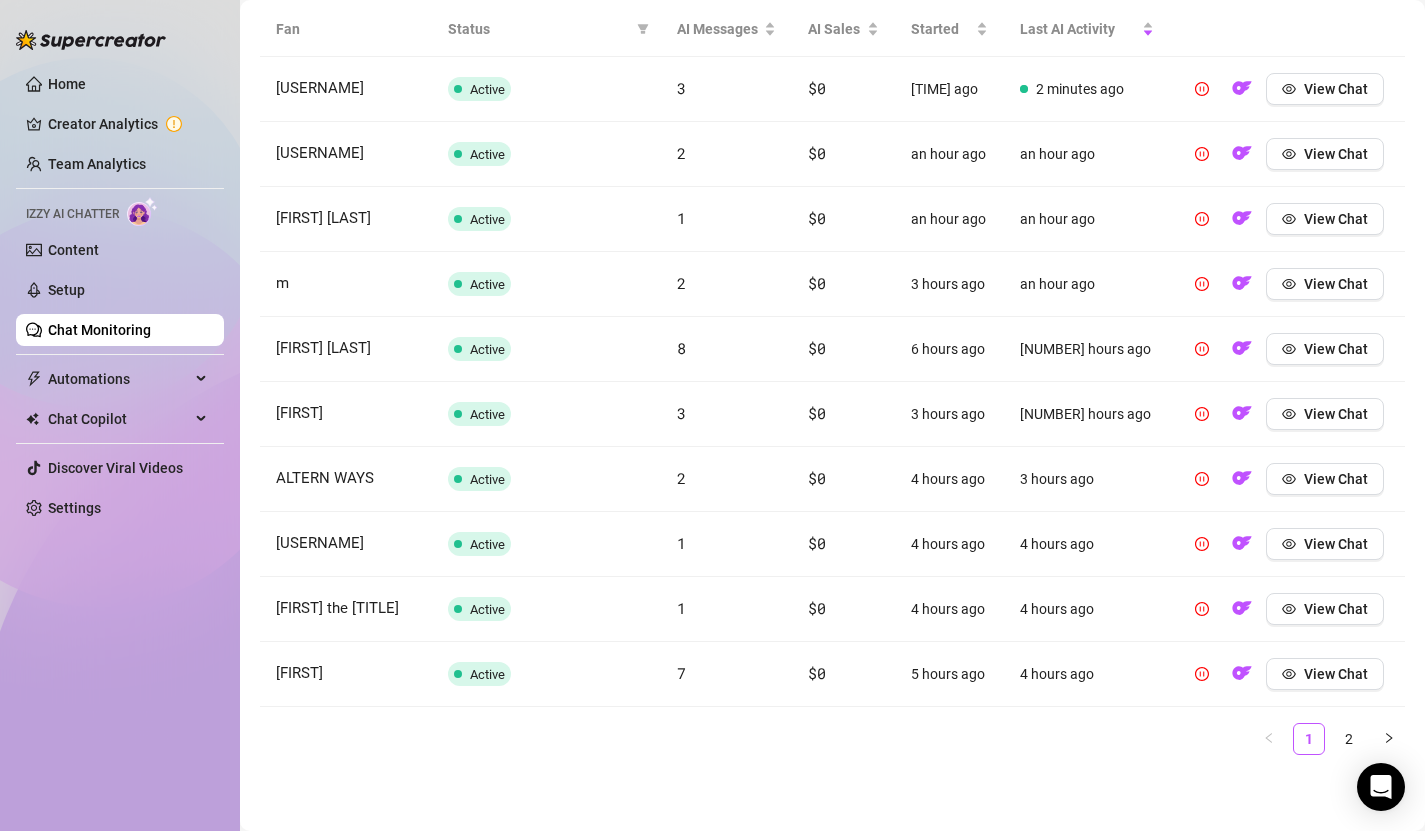 click on "Chat Monitoring" at bounding box center (99, 330) 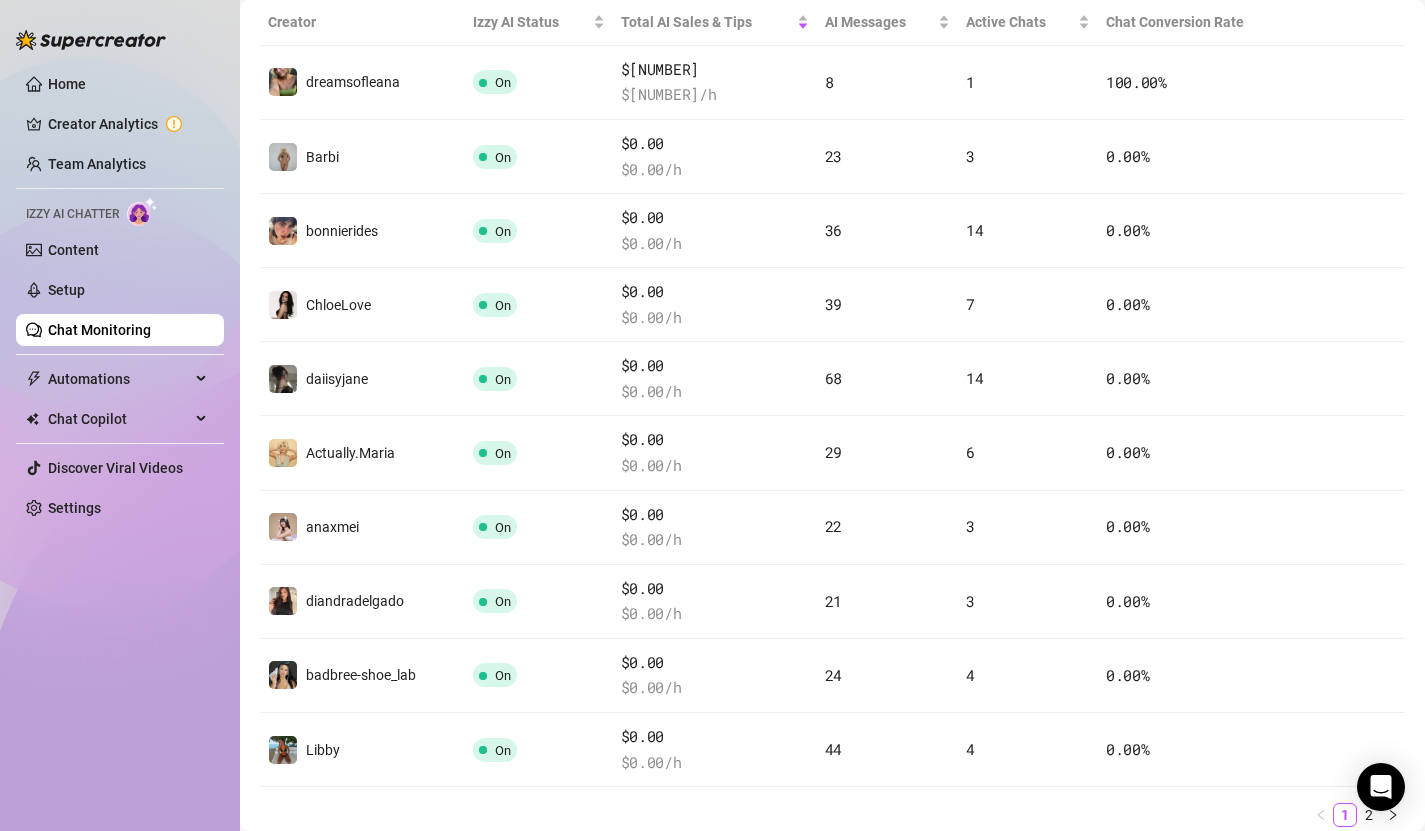 scroll, scrollTop: 402, scrollLeft: 0, axis: vertical 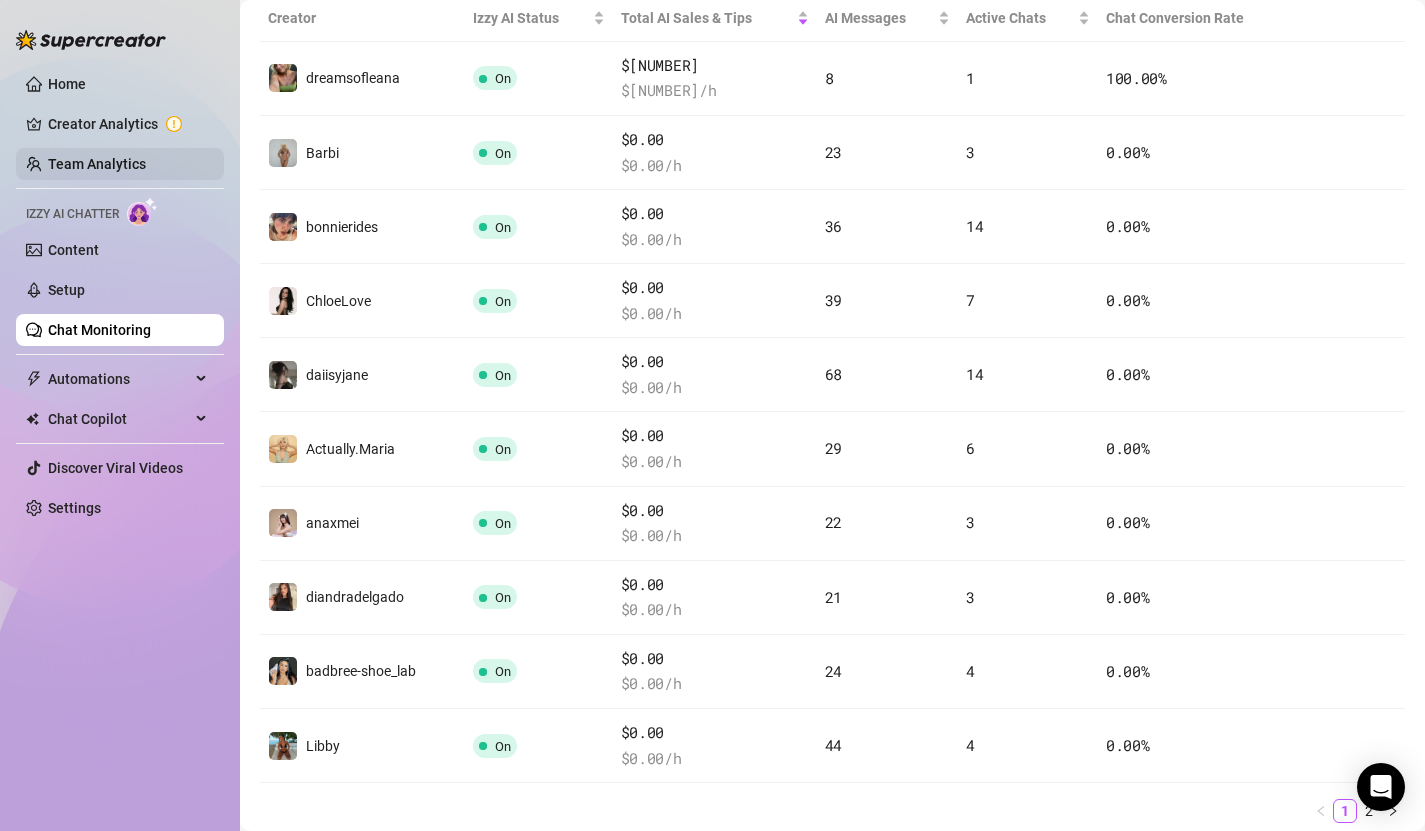 click on "Team Analytics" at bounding box center [97, 164] 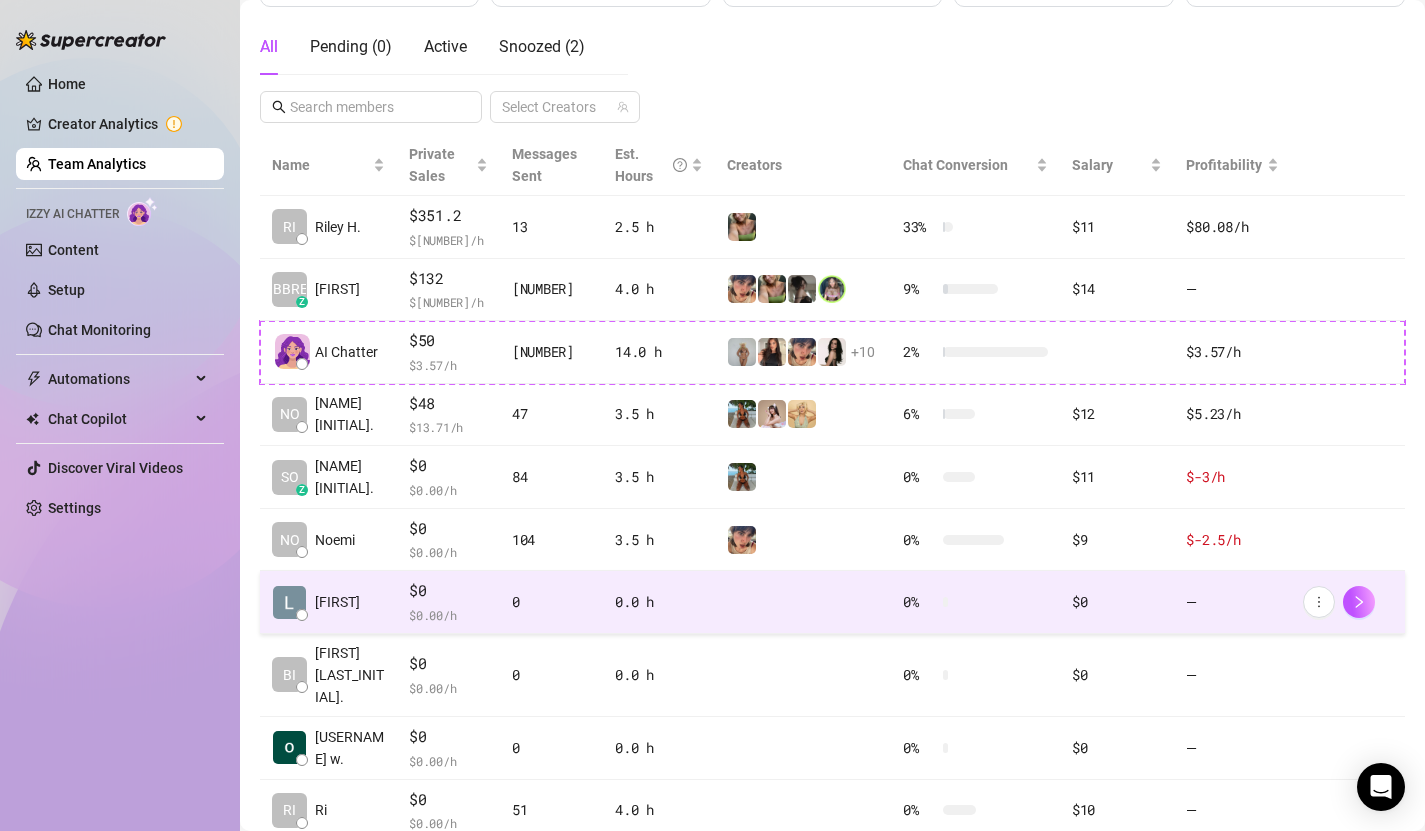 scroll, scrollTop: 448, scrollLeft: 0, axis: vertical 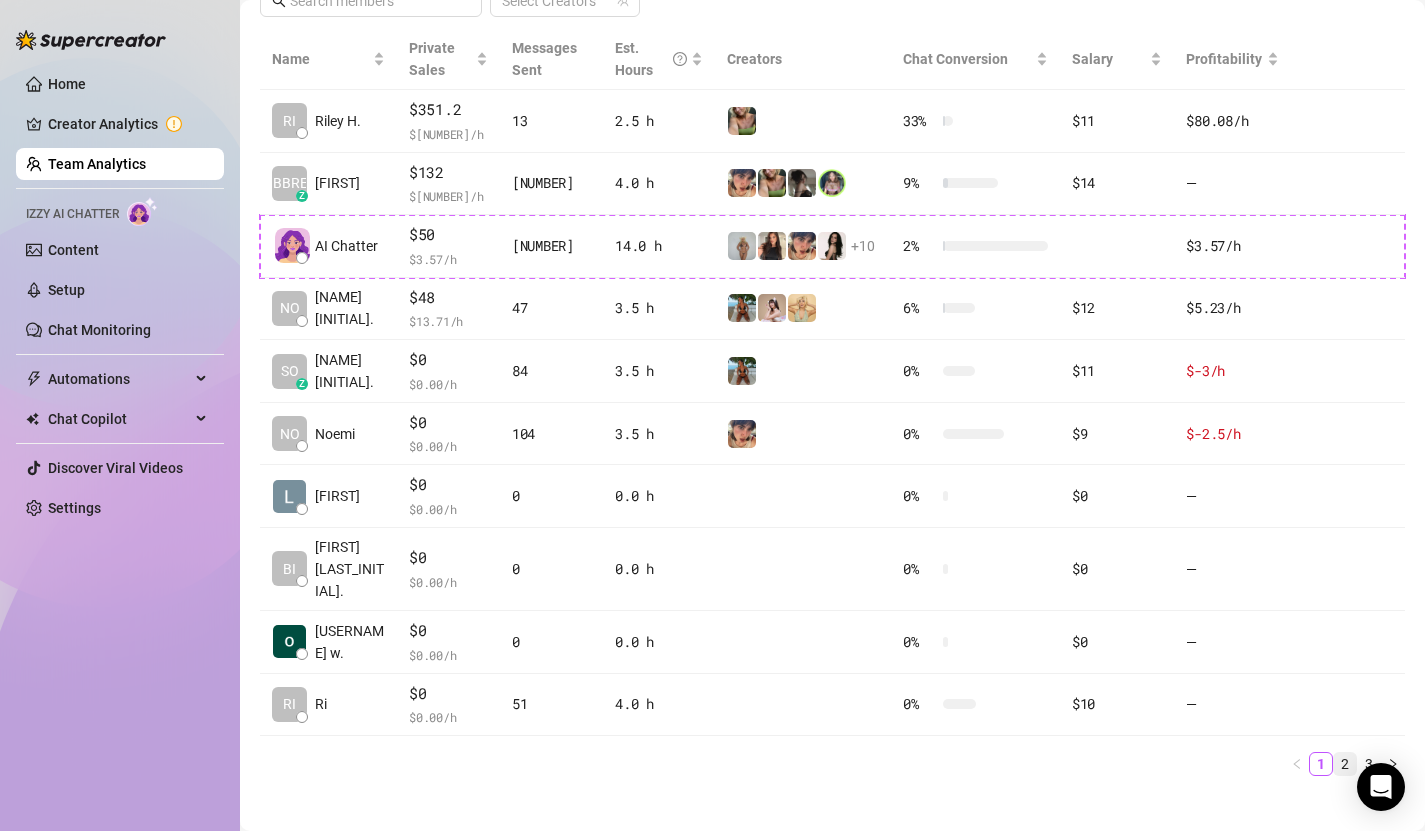 click on "2" at bounding box center [1345, 764] 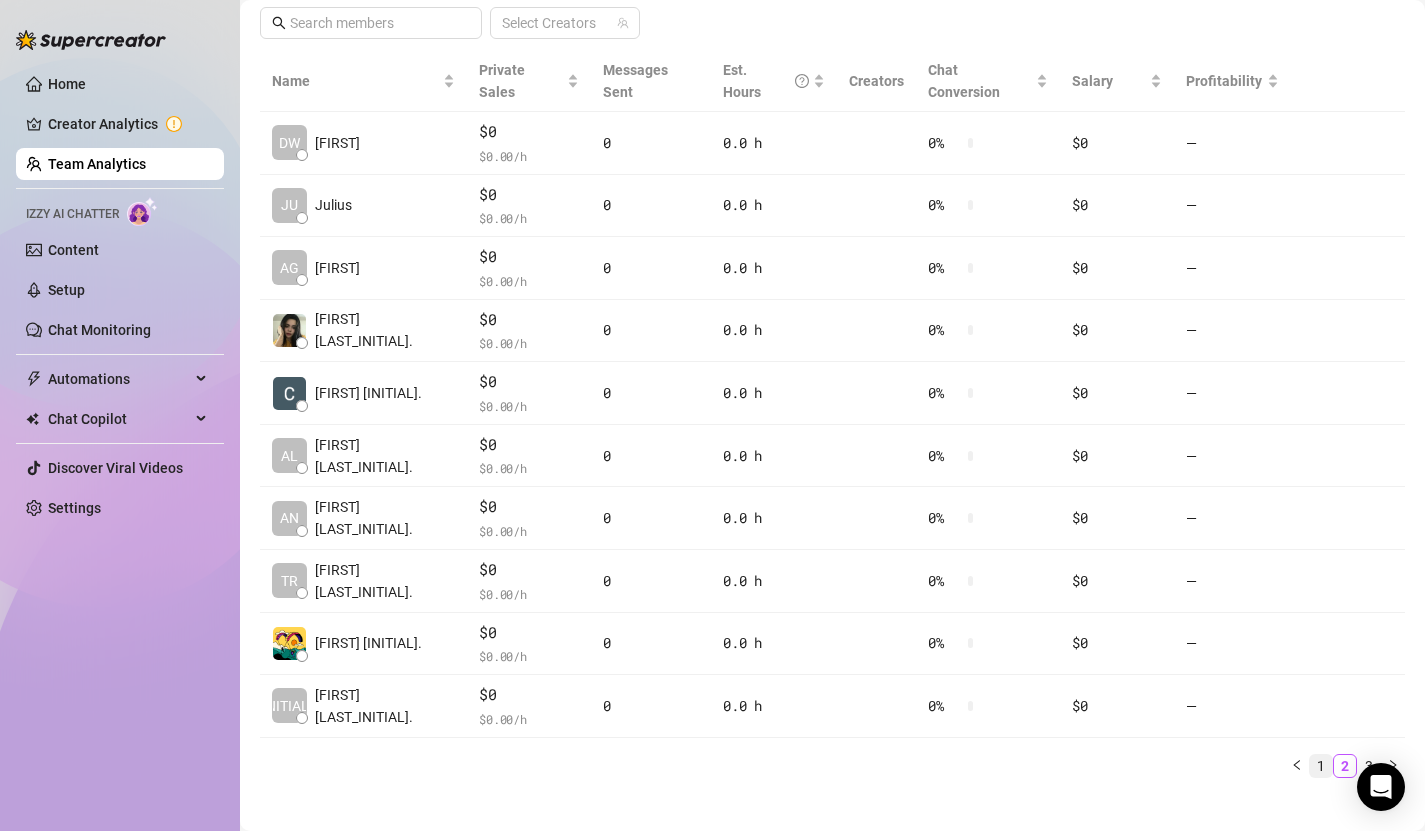 click on "1" at bounding box center [1321, 766] 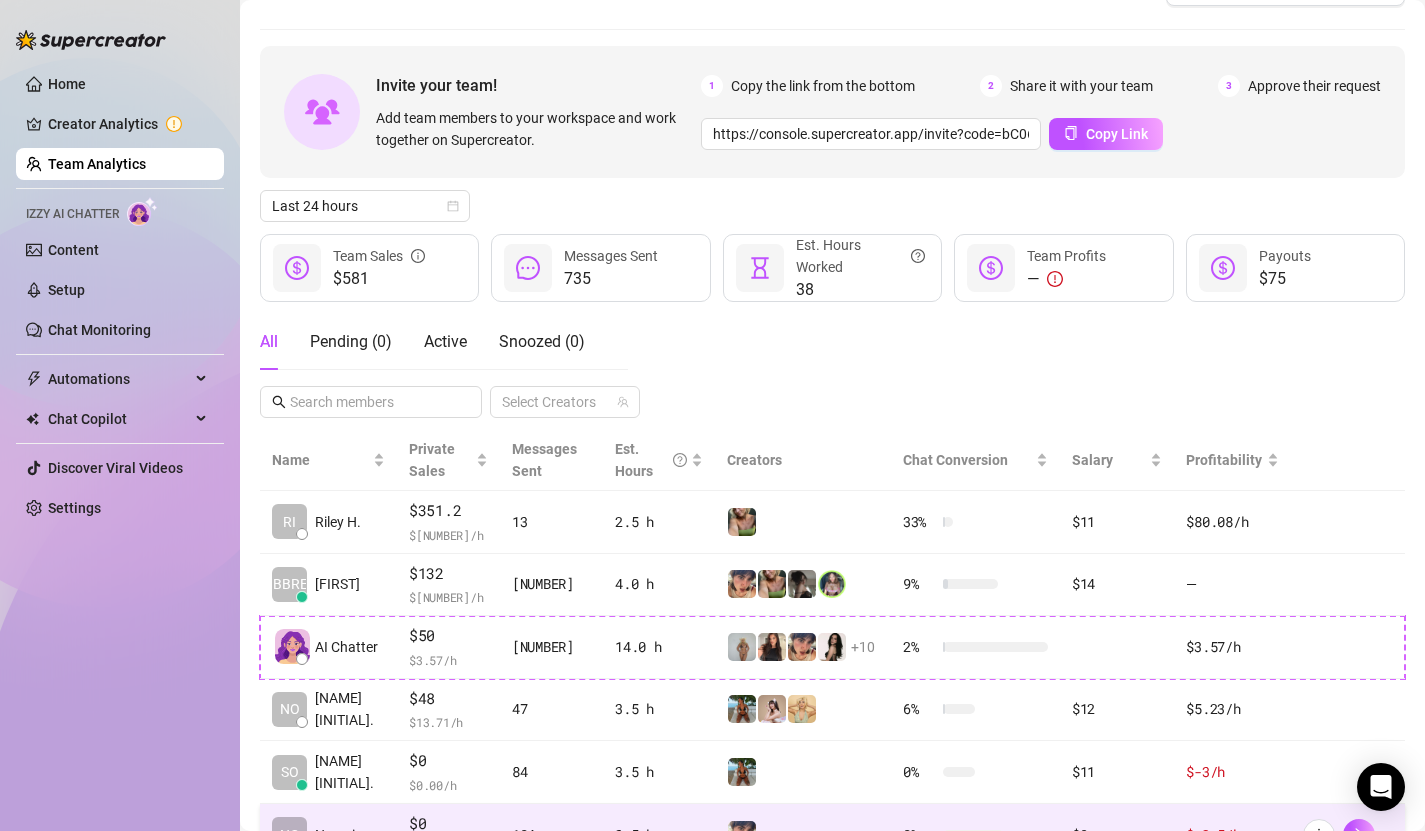 scroll, scrollTop: 0, scrollLeft: 0, axis: both 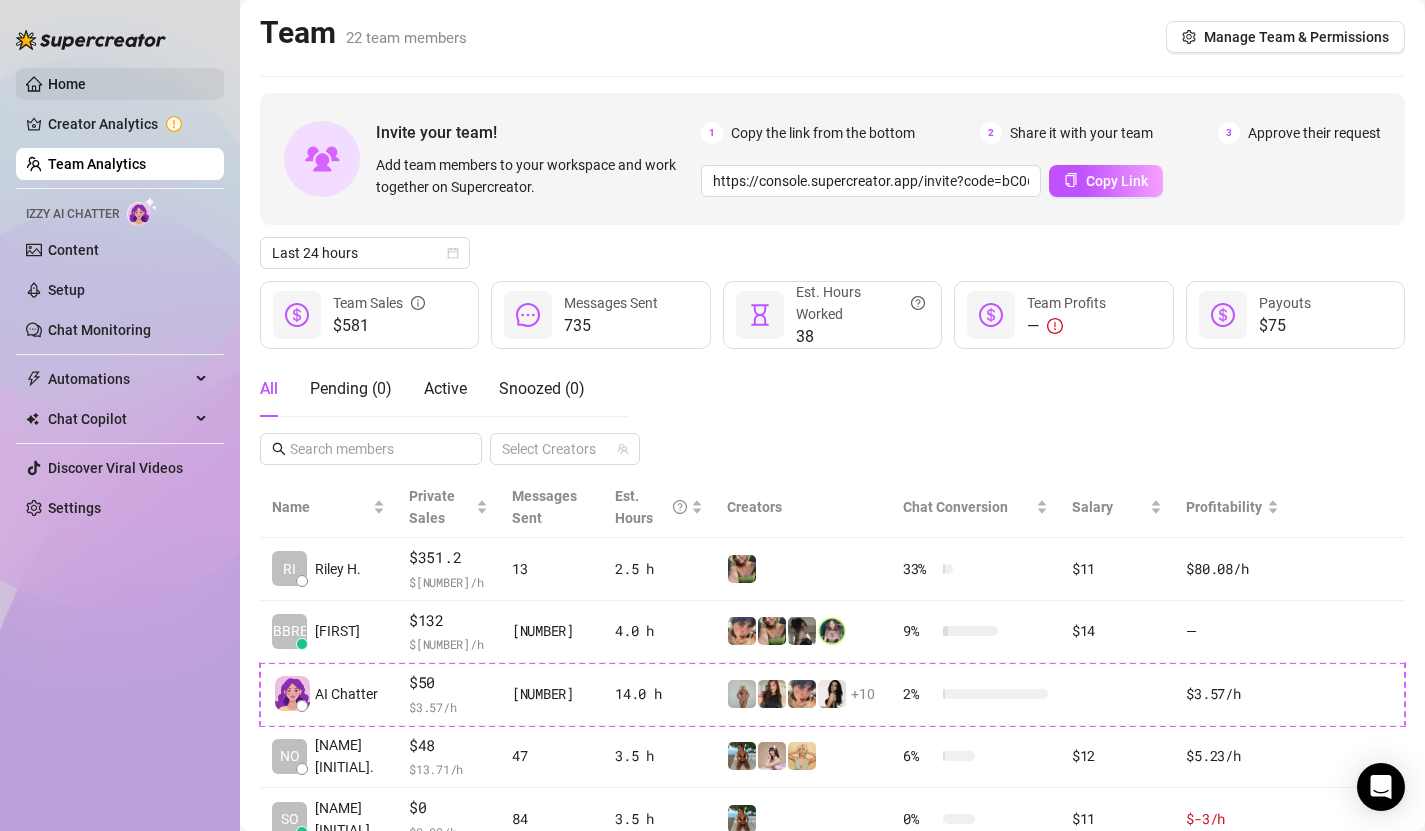 click on "Home" at bounding box center [67, 84] 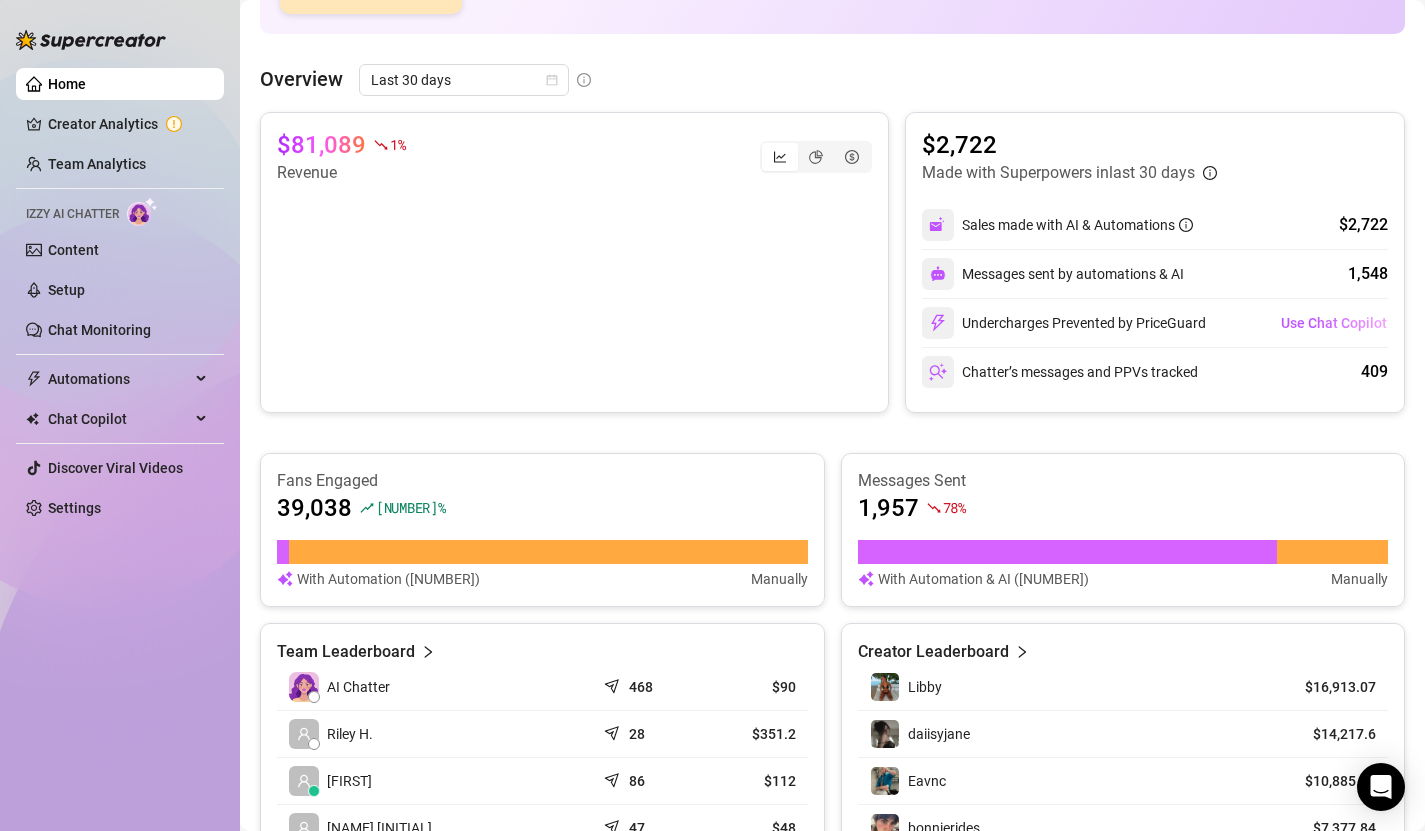 scroll, scrollTop: 0, scrollLeft: 0, axis: both 